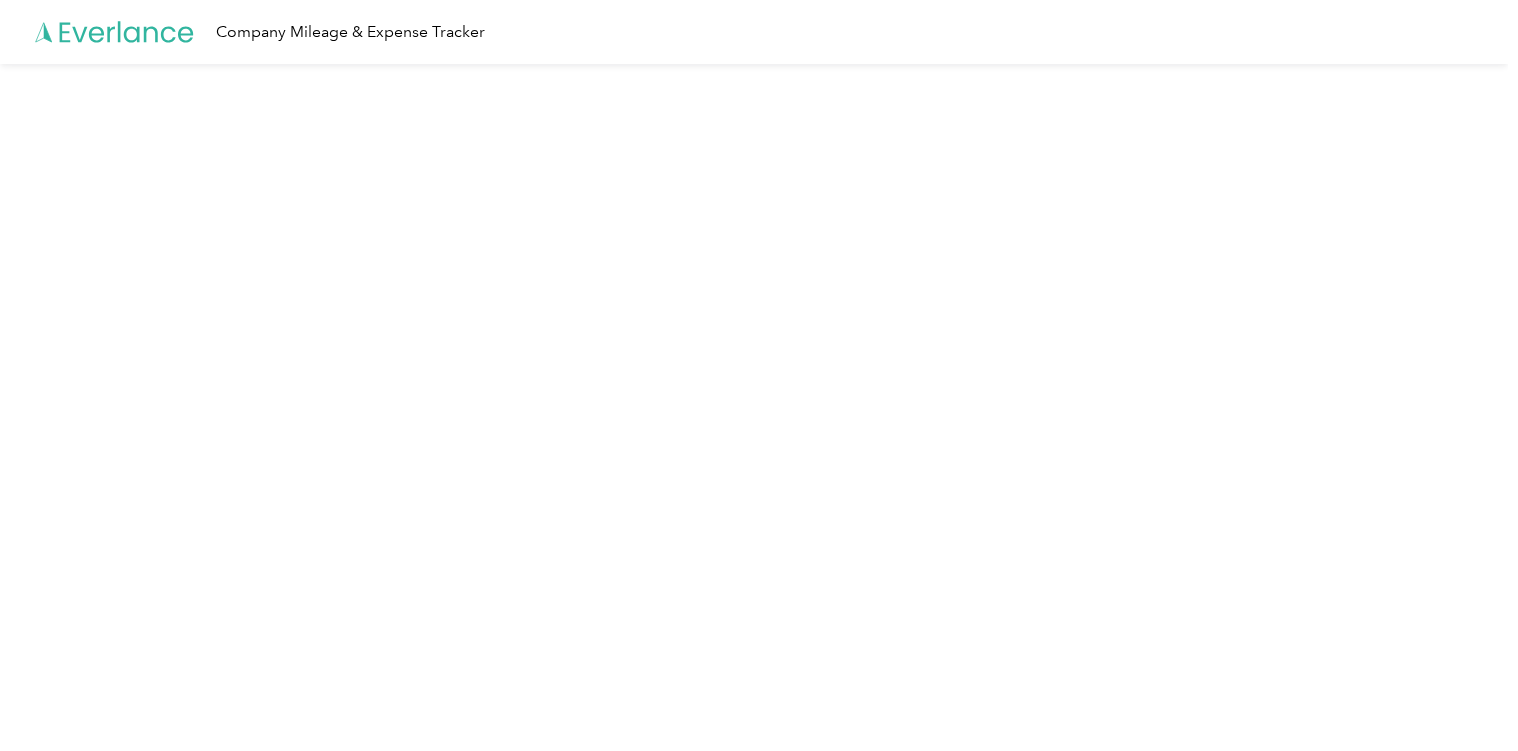 scroll, scrollTop: 0, scrollLeft: 0, axis: both 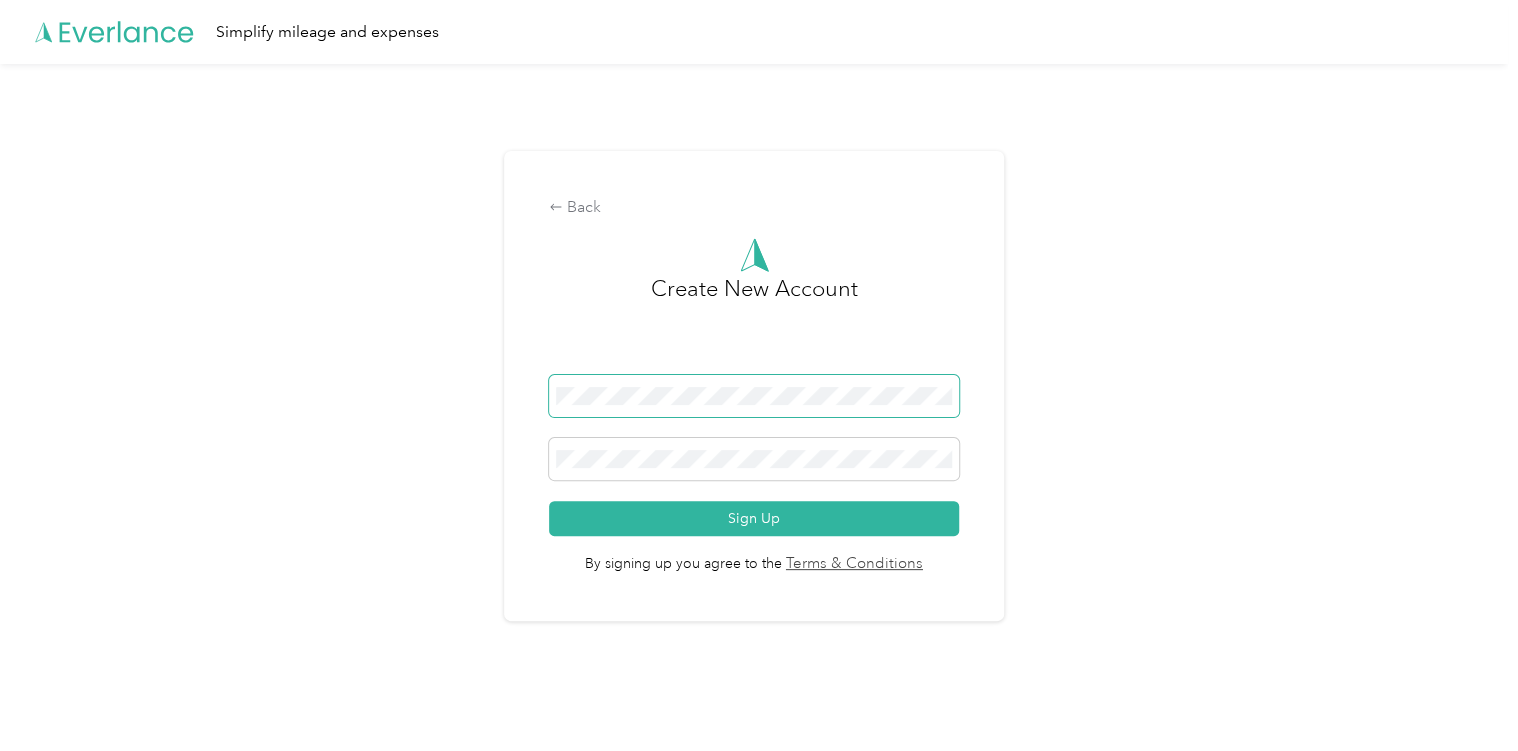 drag, startPoint x: 696, startPoint y: 380, endPoint x: 705, endPoint y: 405, distance: 26.57066 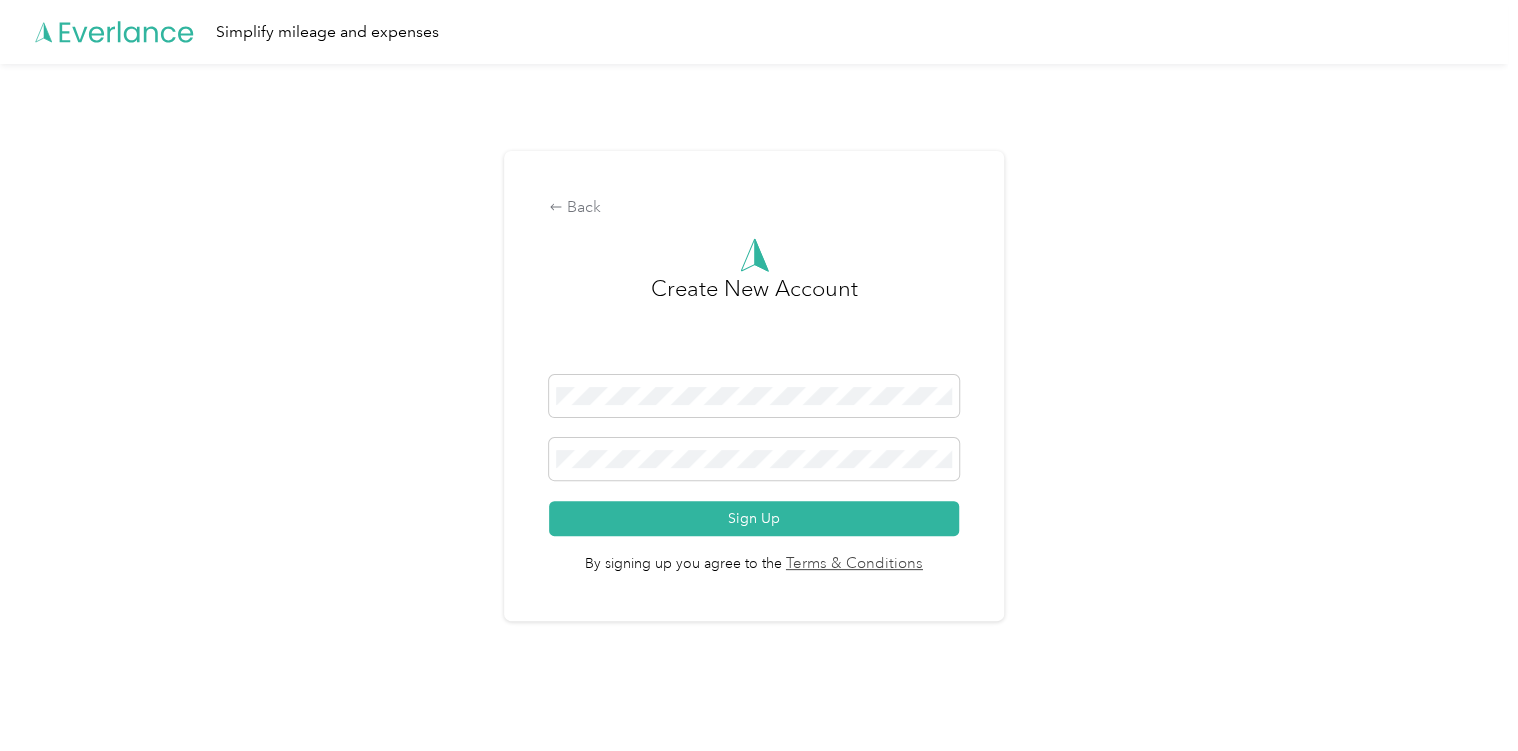 click on "Create New Account" at bounding box center [754, 323] 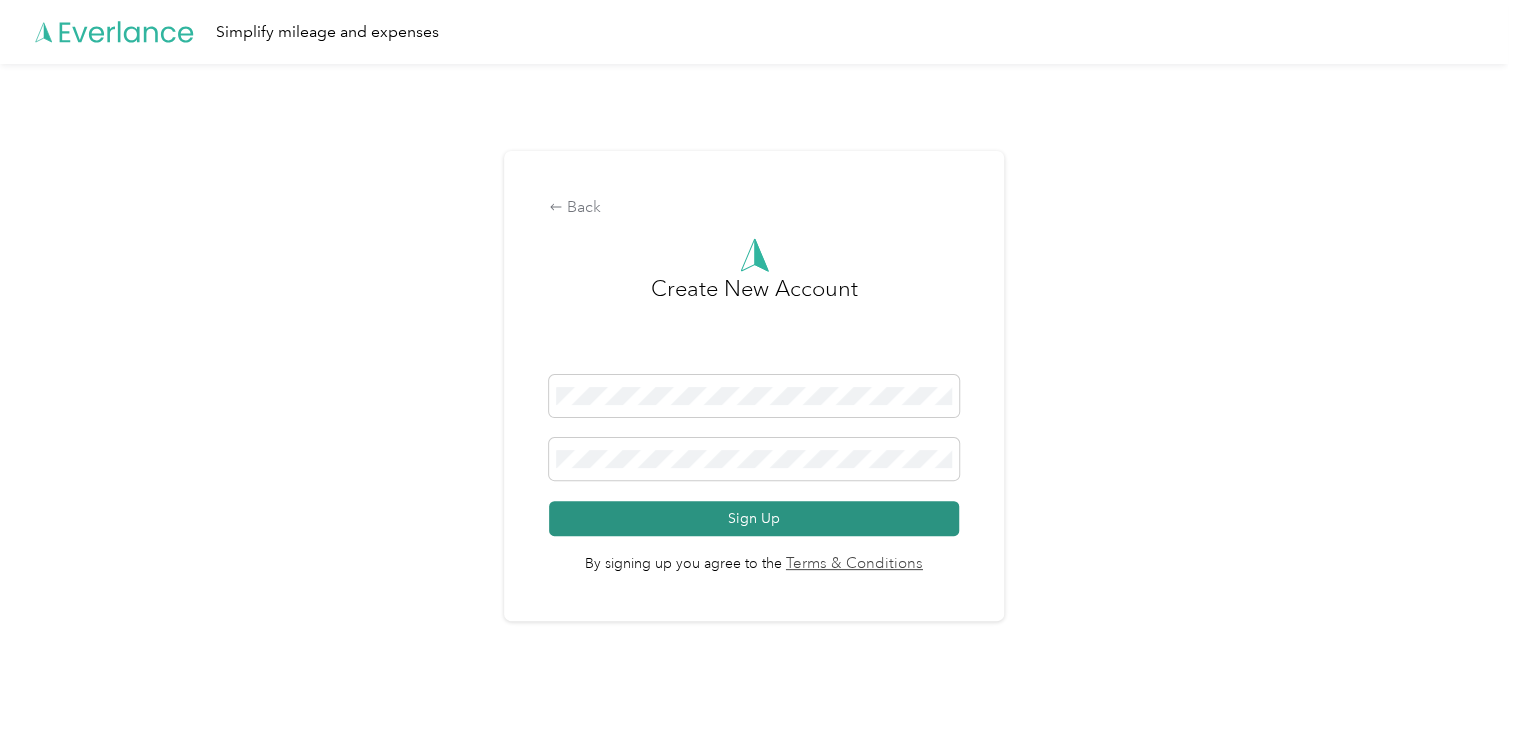 click on "Sign Up" at bounding box center (754, 518) 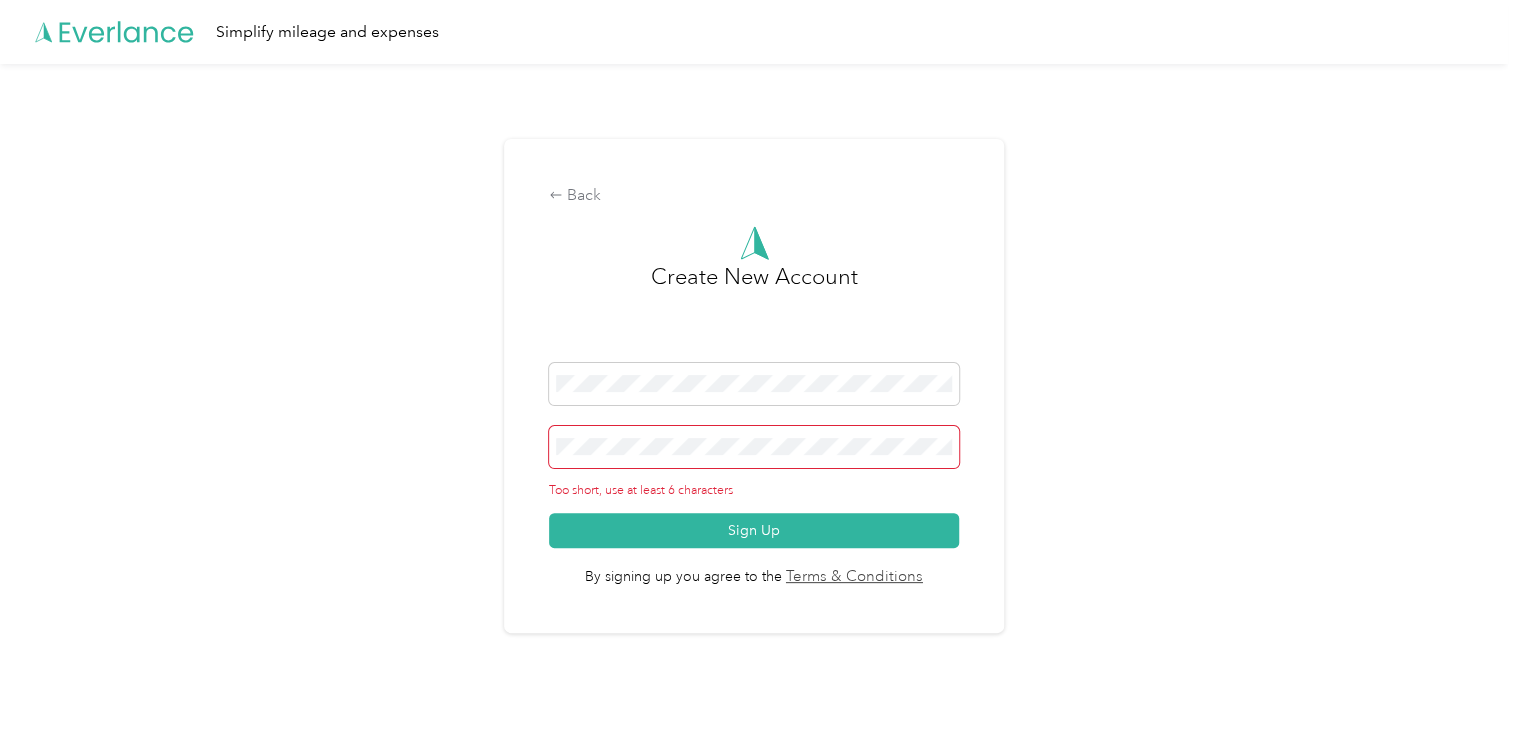 click at bounding box center (754, 447) 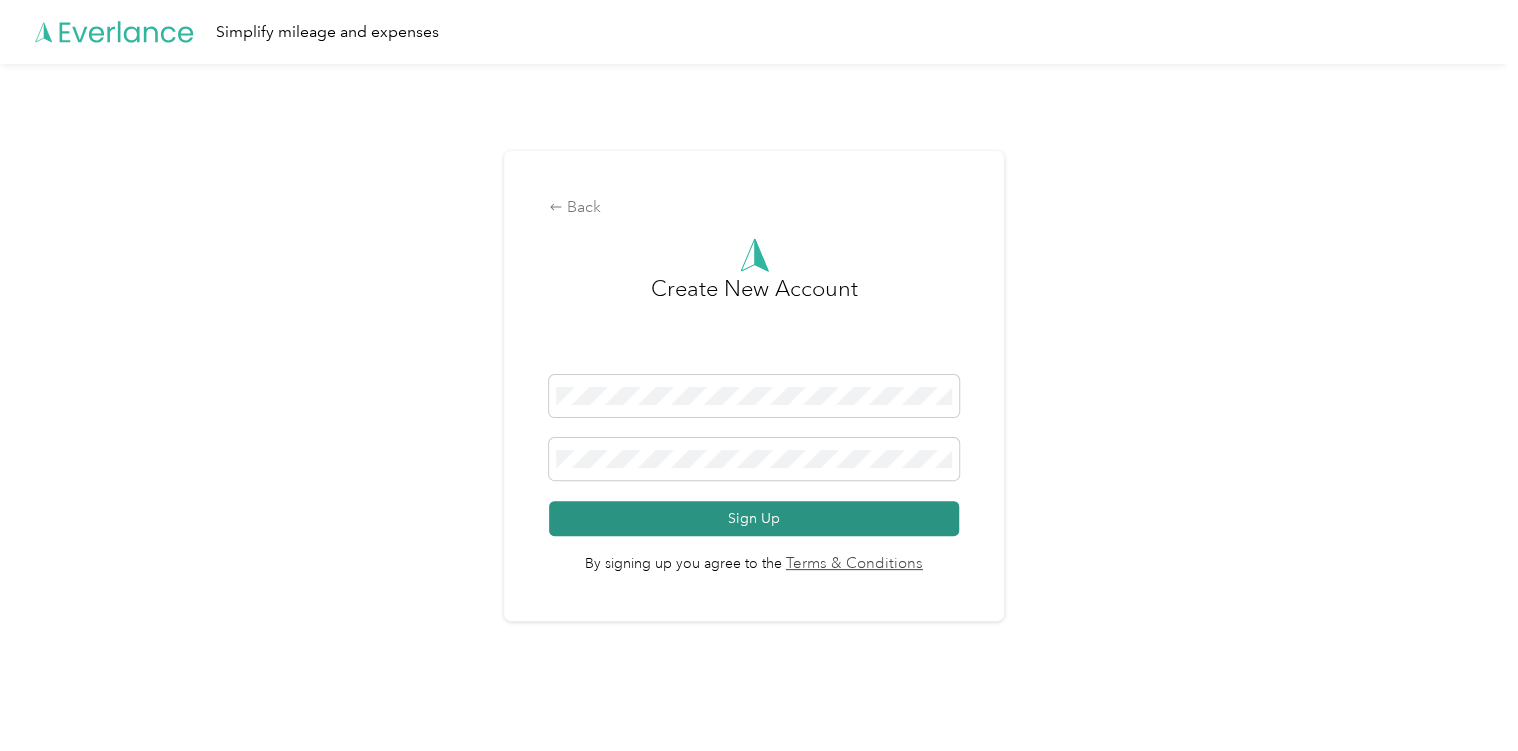 click on "Sign Up" at bounding box center (754, 518) 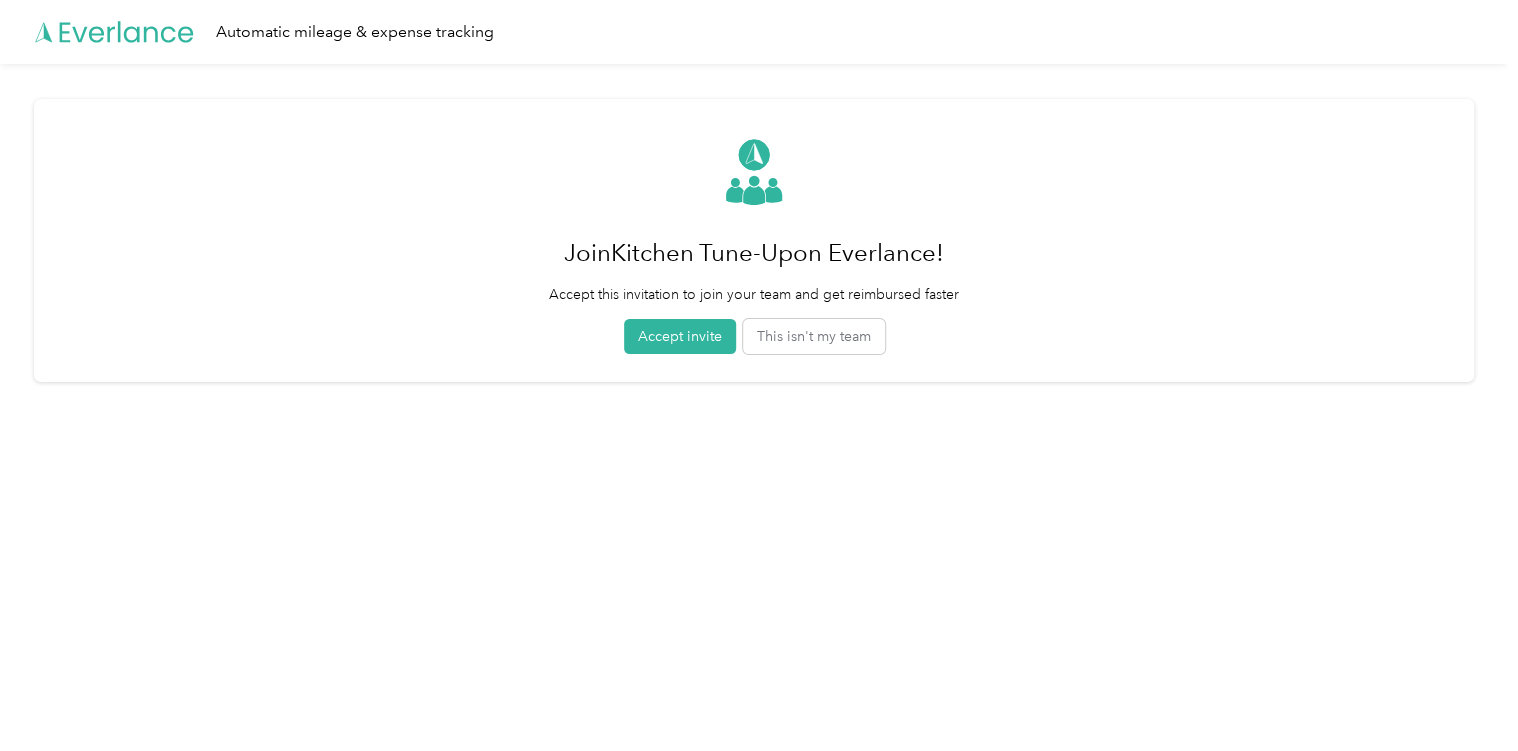 click on "Accept invite" at bounding box center [680, 336] 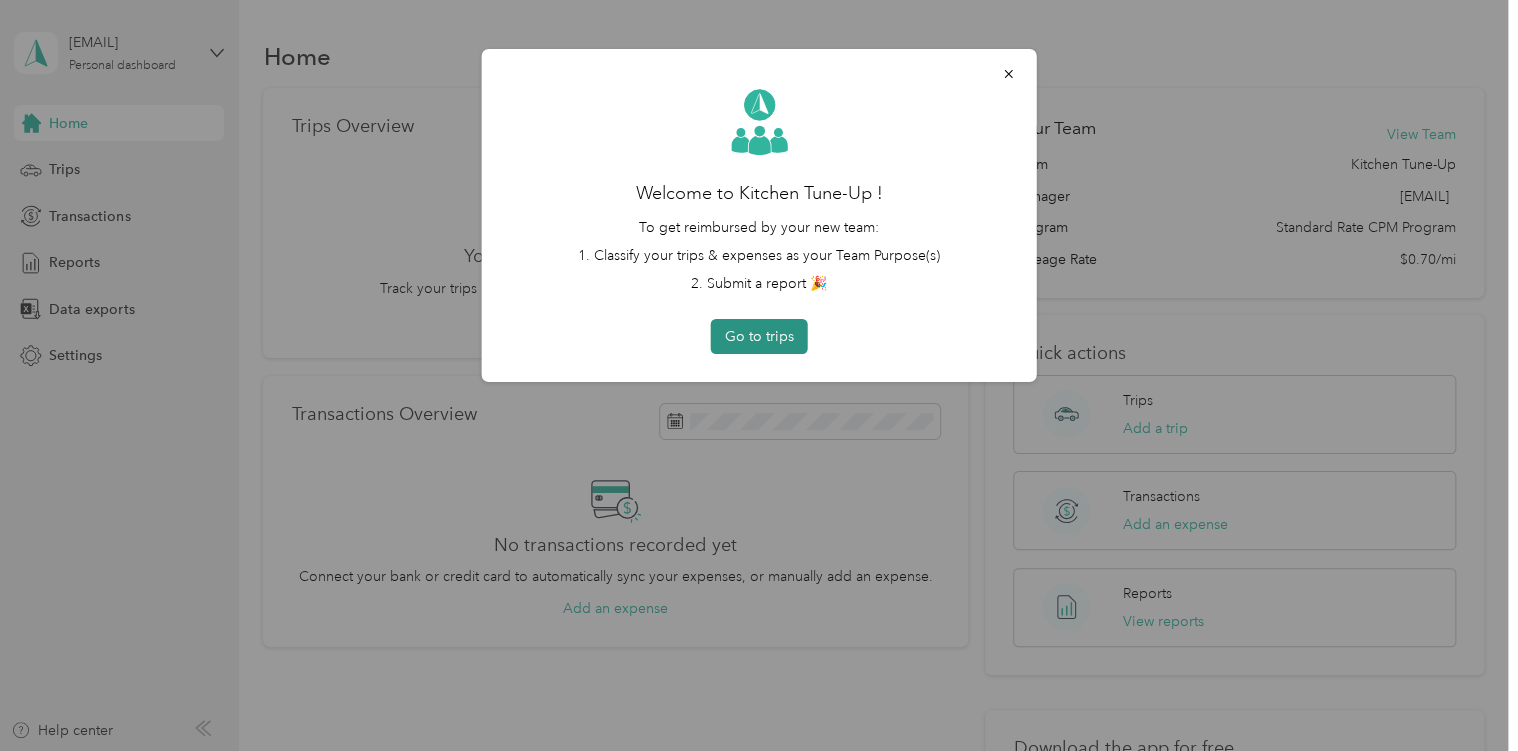 click on "Go to trips" at bounding box center [759, 336] 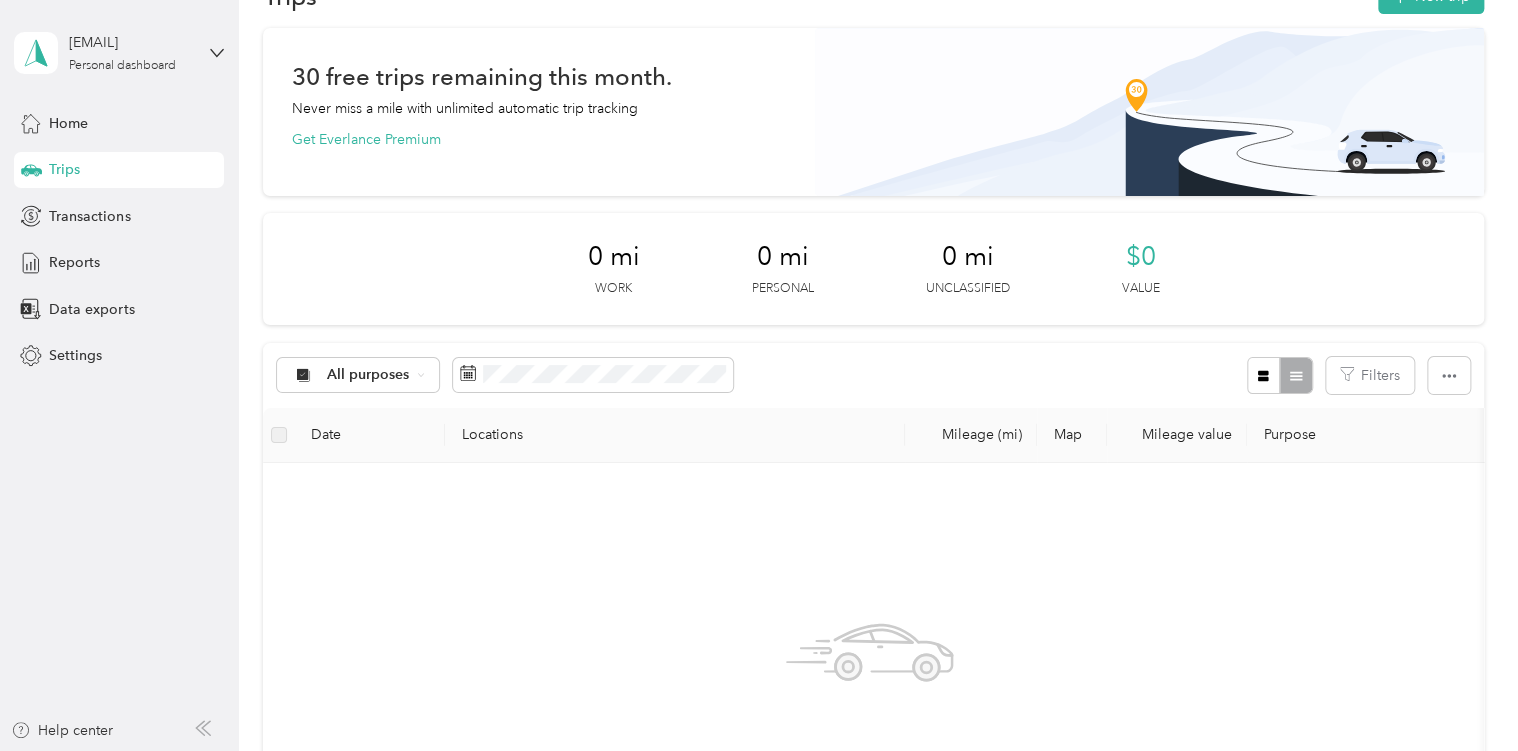 scroll, scrollTop: 0, scrollLeft: 0, axis: both 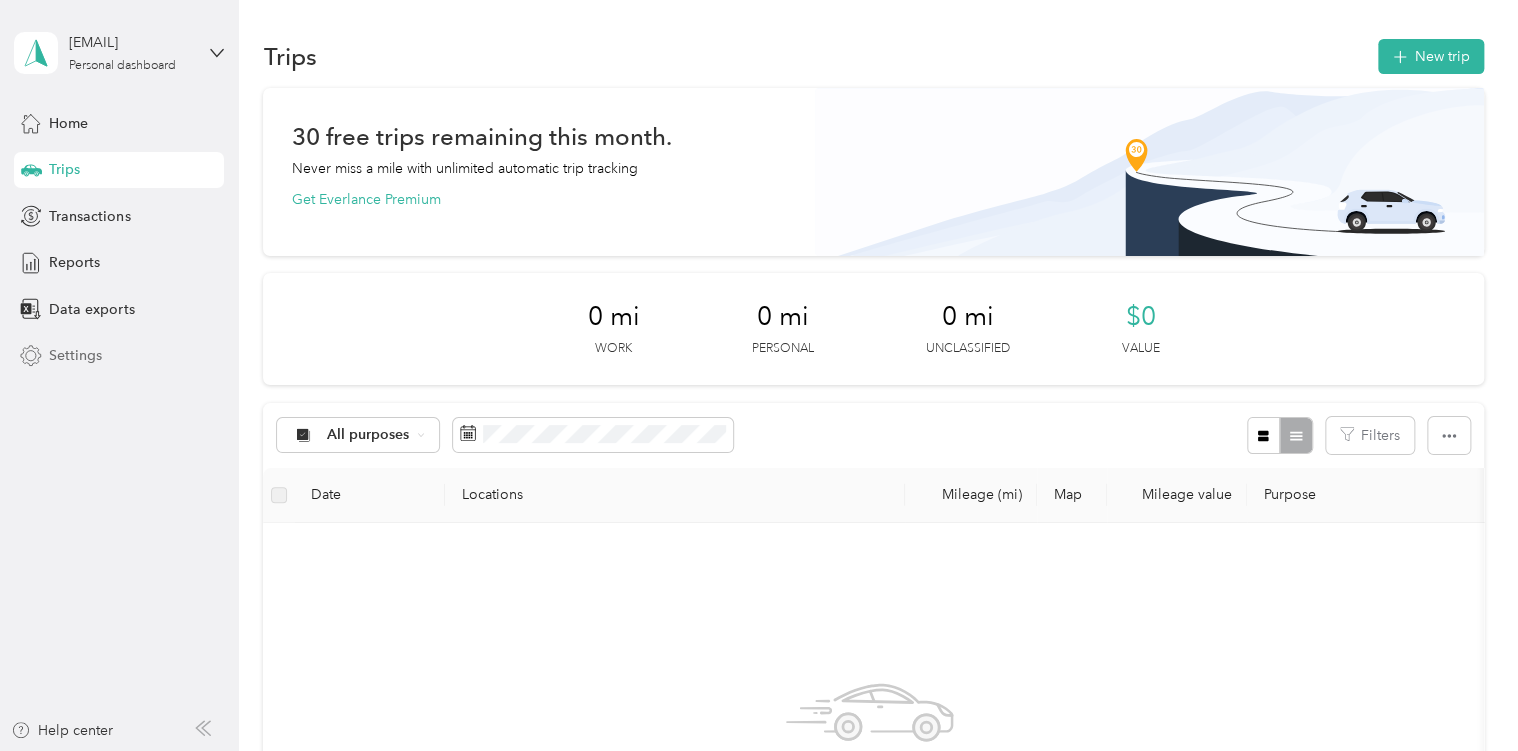 click on "Settings" at bounding box center (119, 356) 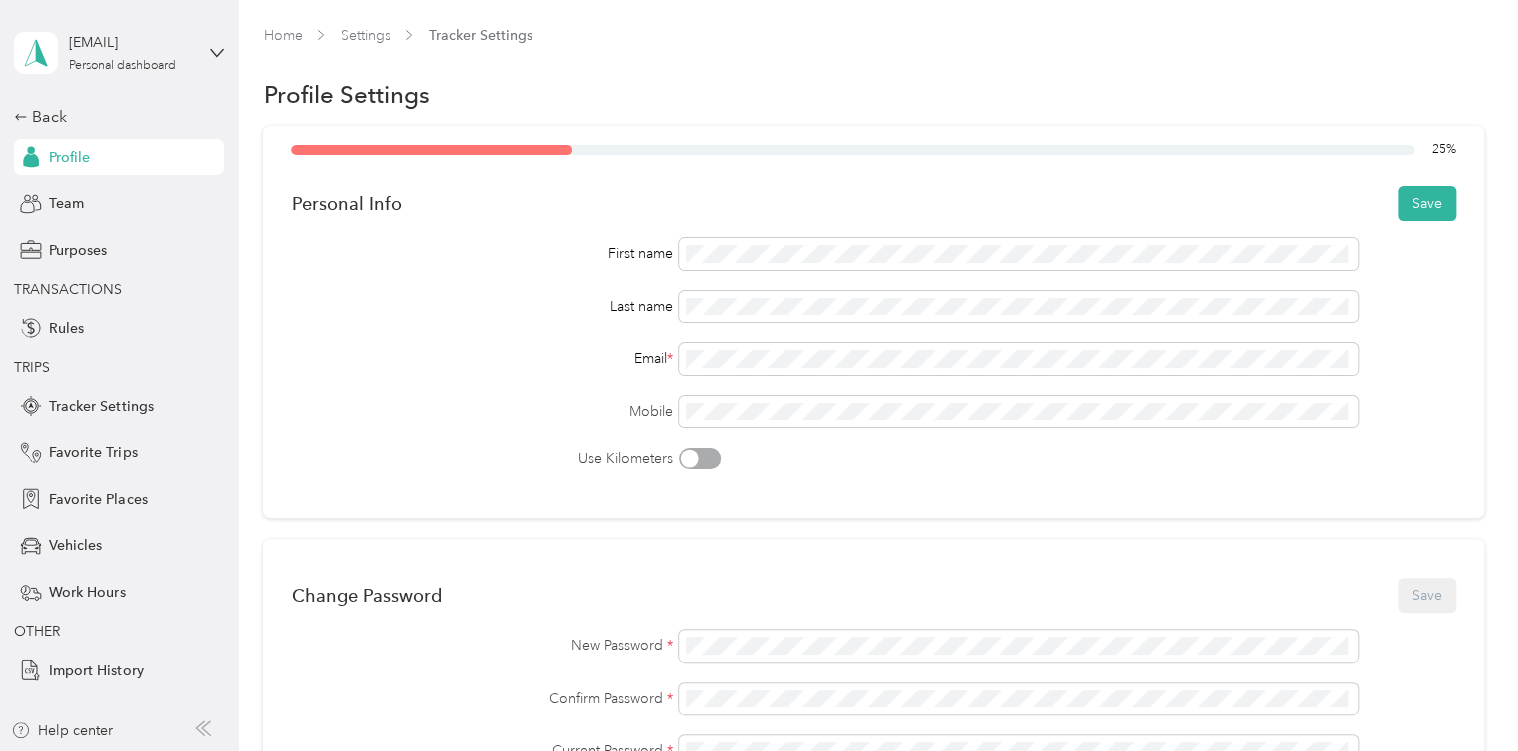 click on "Email *" at bounding box center [873, 359] 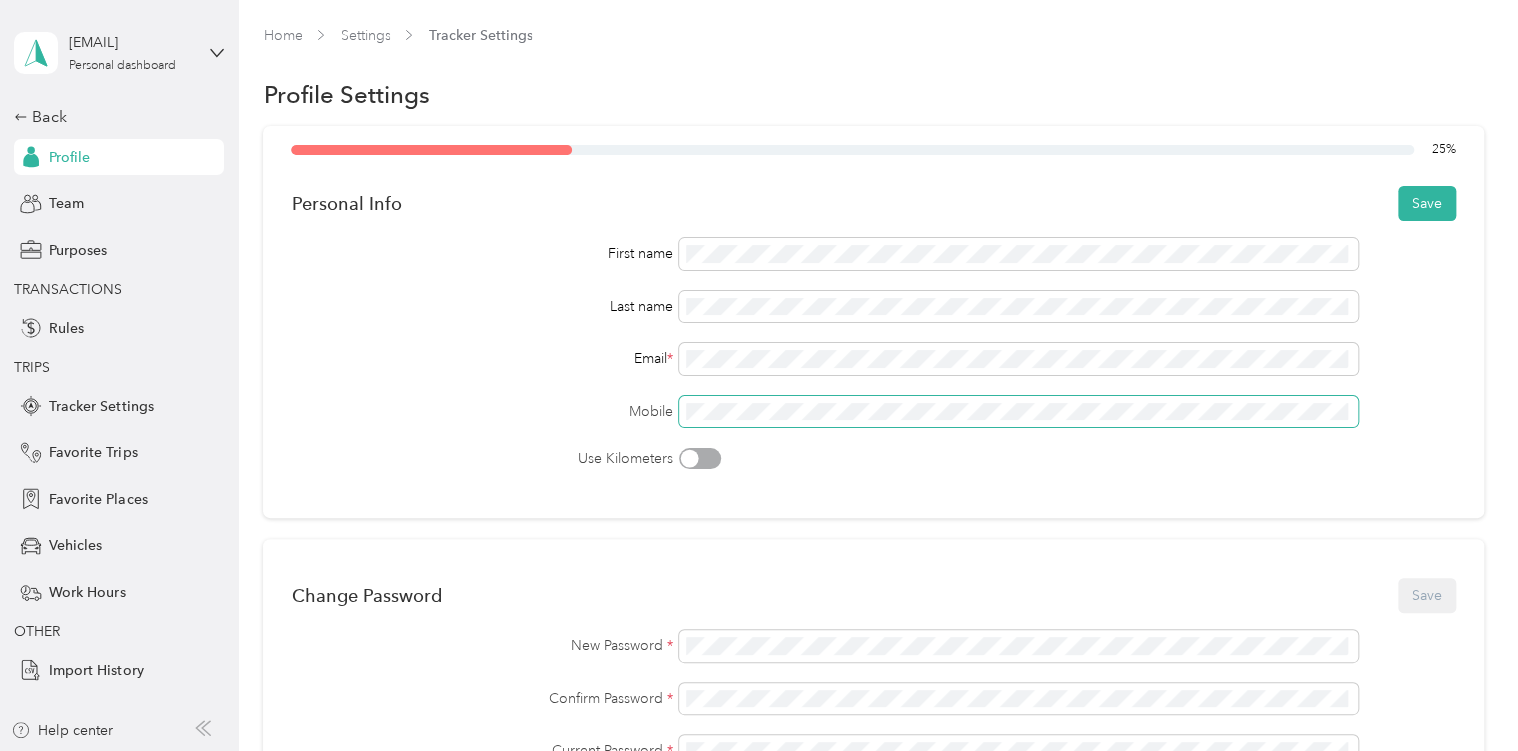 click at bounding box center (1018, 412) 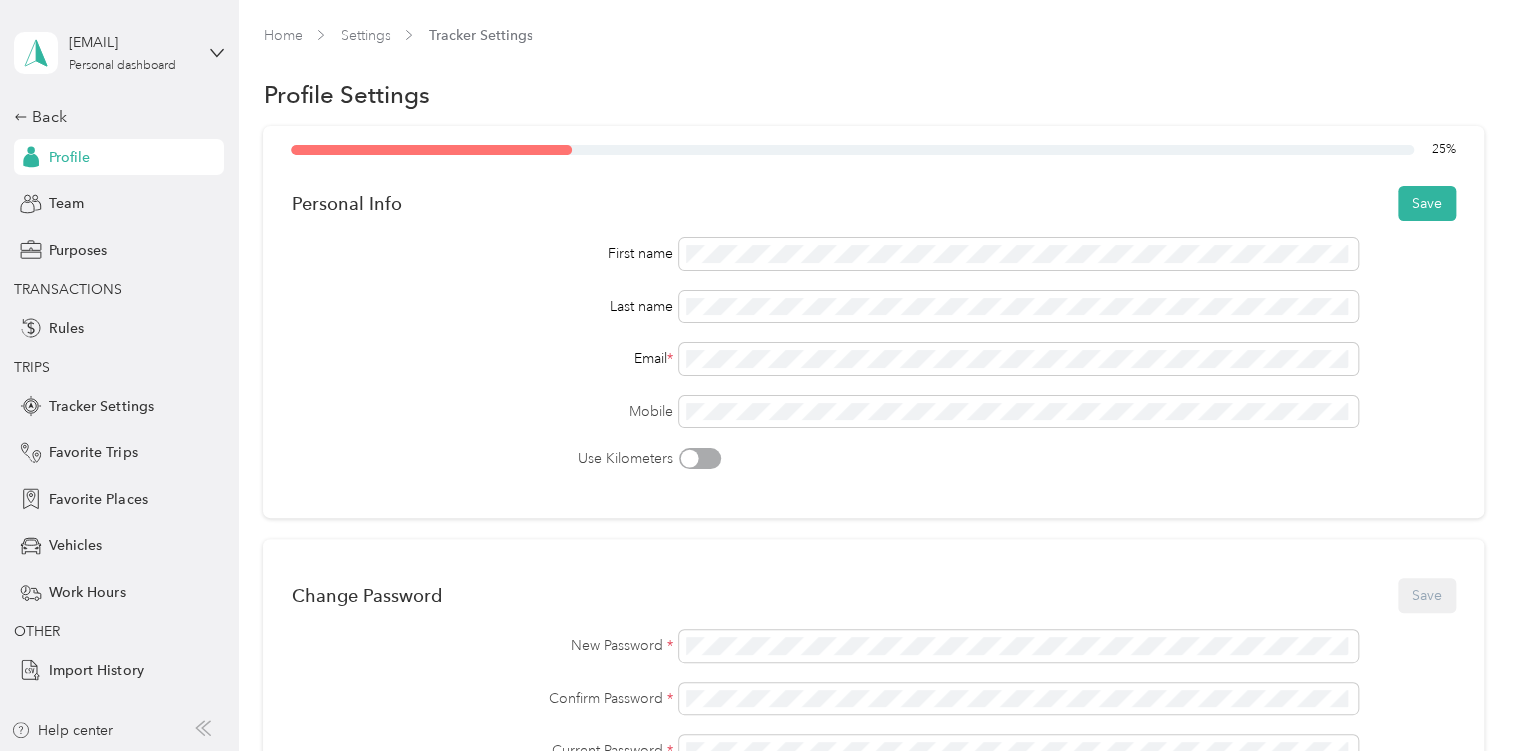 click on "[PERCENTAGE] Personal Info Save First name Last name Email * Mobile   Use Kilometers" at bounding box center (873, 322) 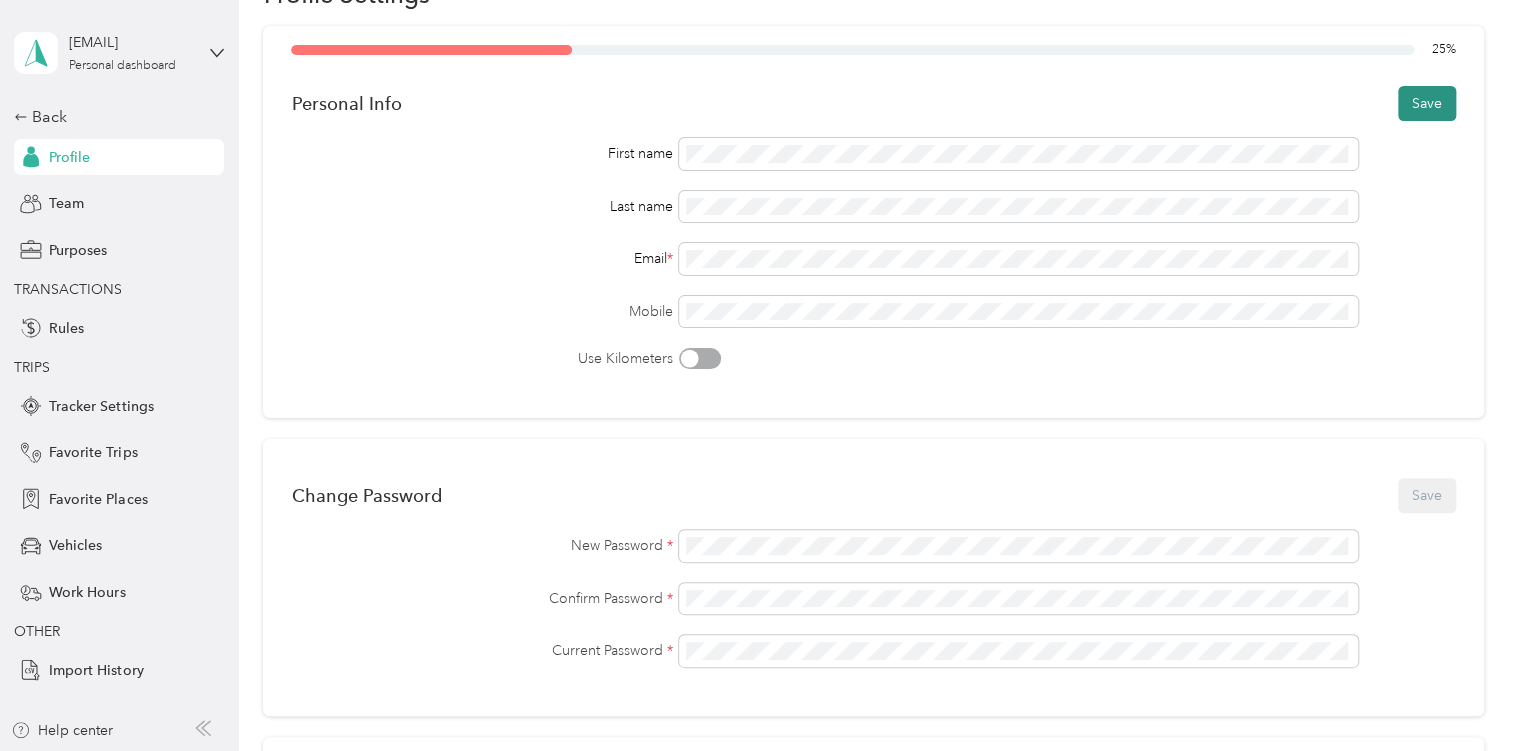 click on "Save" at bounding box center [1427, 103] 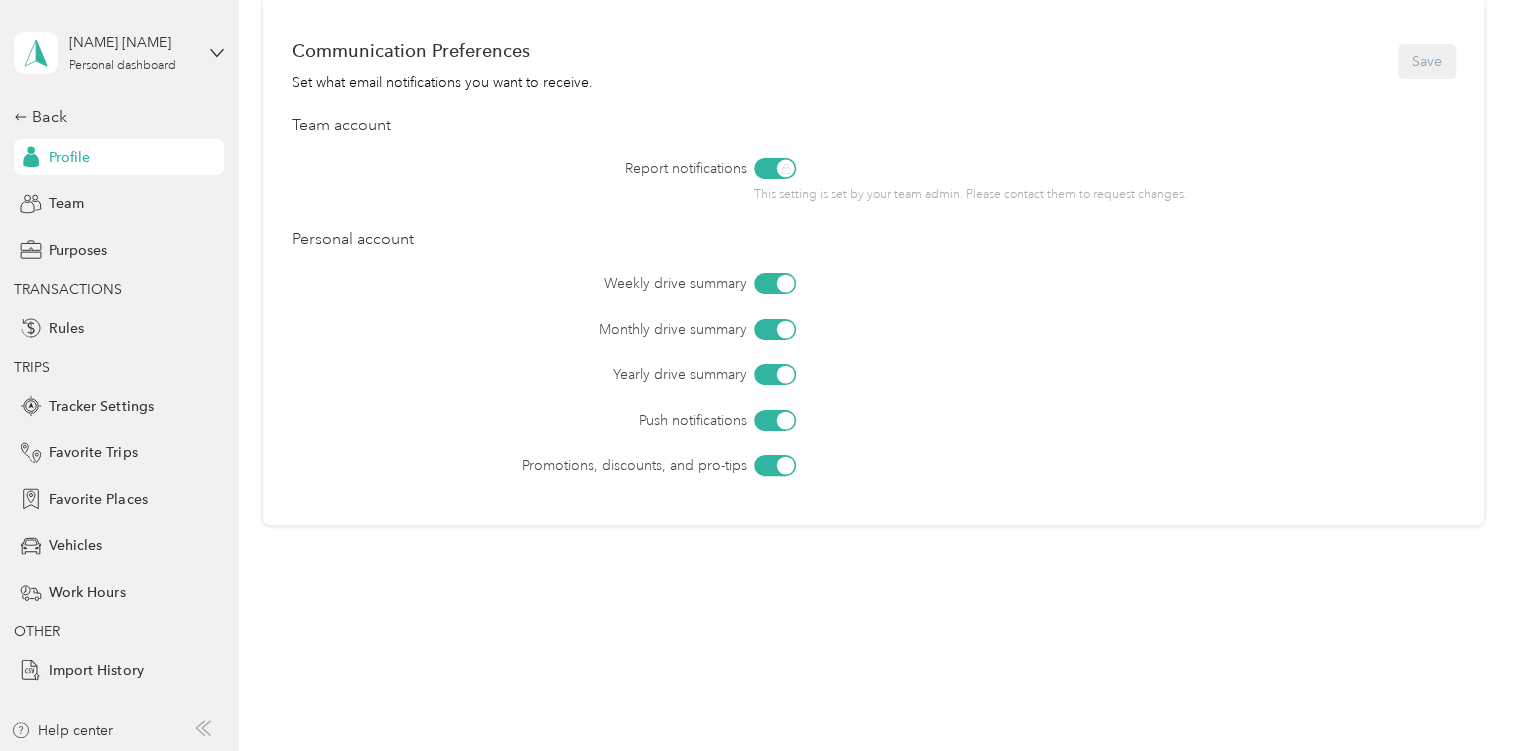 scroll, scrollTop: 844, scrollLeft: 0, axis: vertical 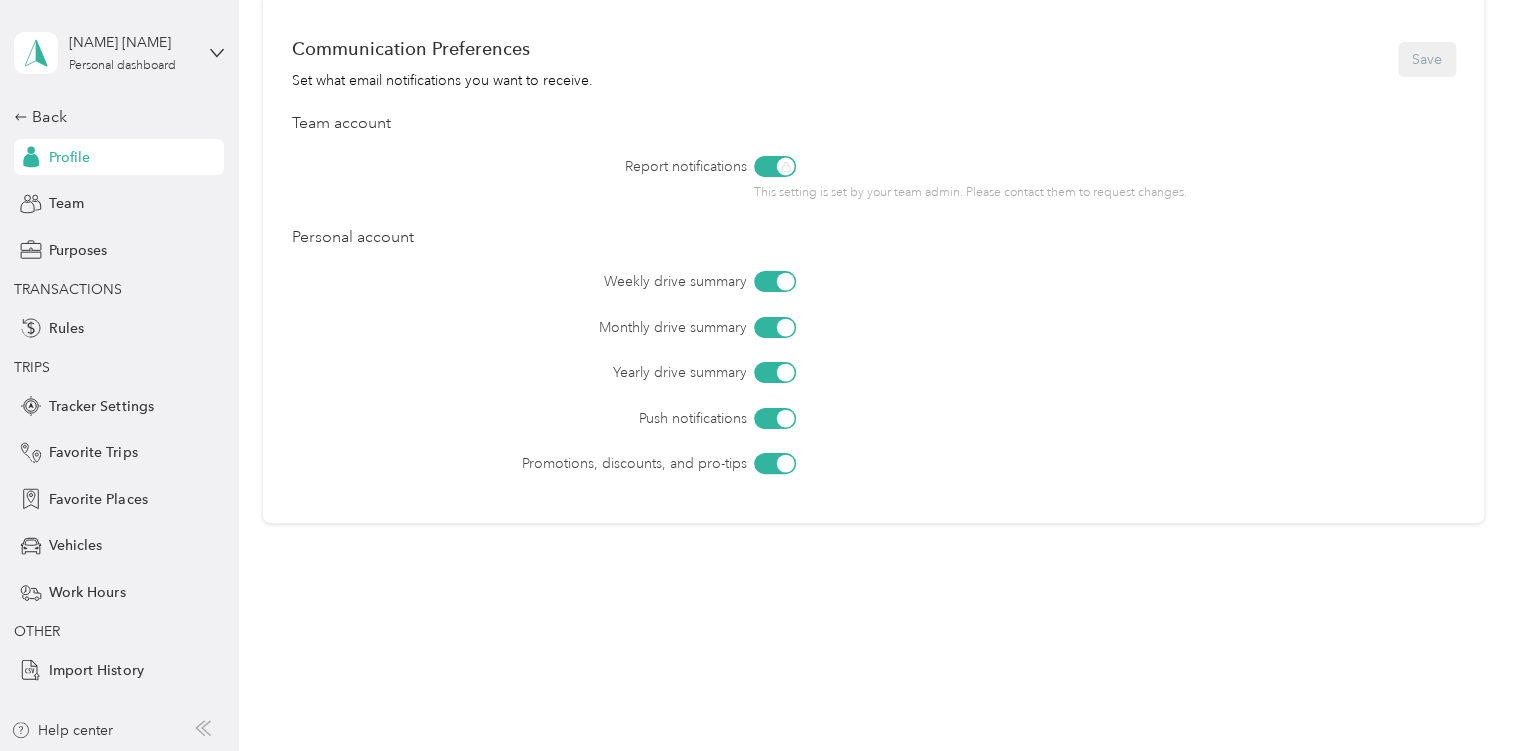 click at bounding box center [775, 463] 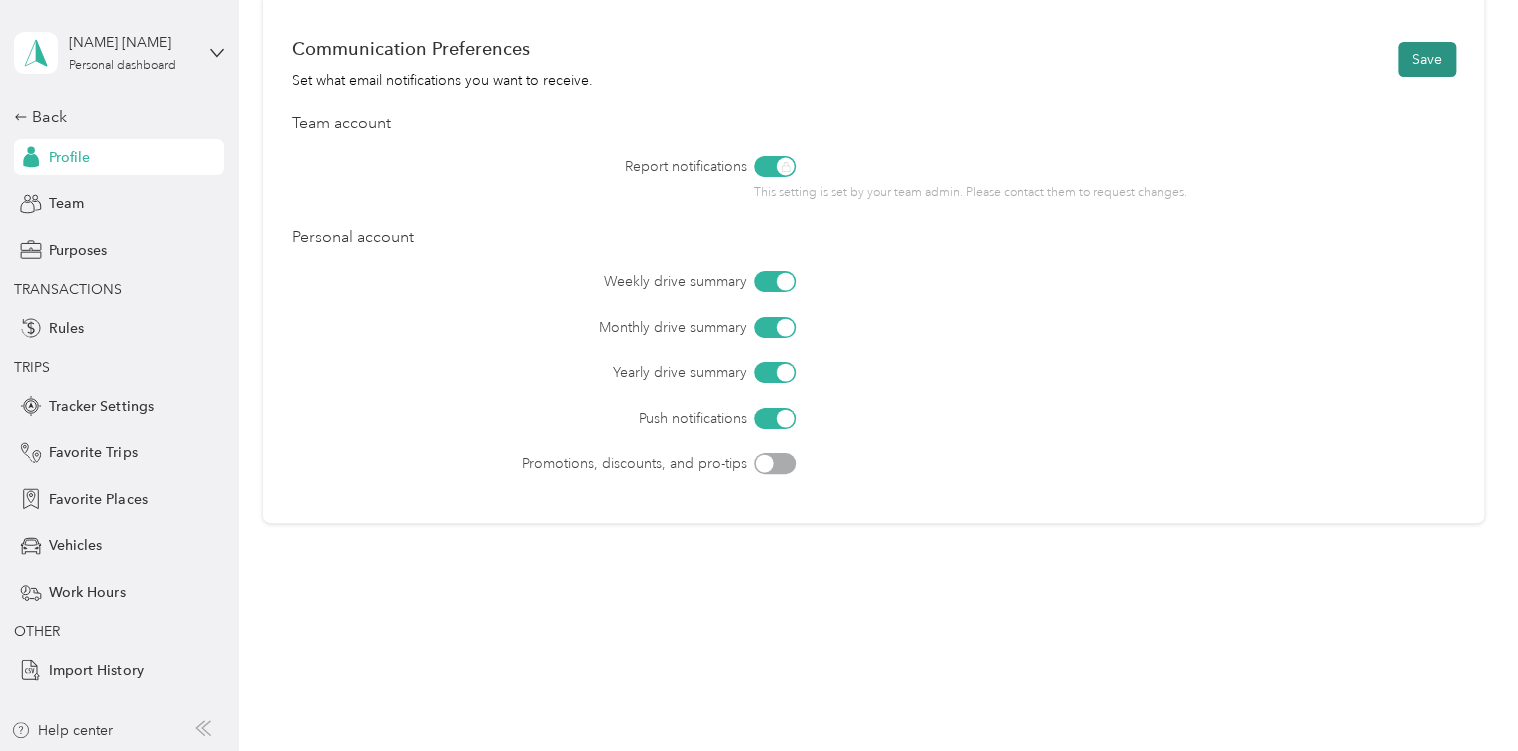 click on "Save" at bounding box center [1427, 59] 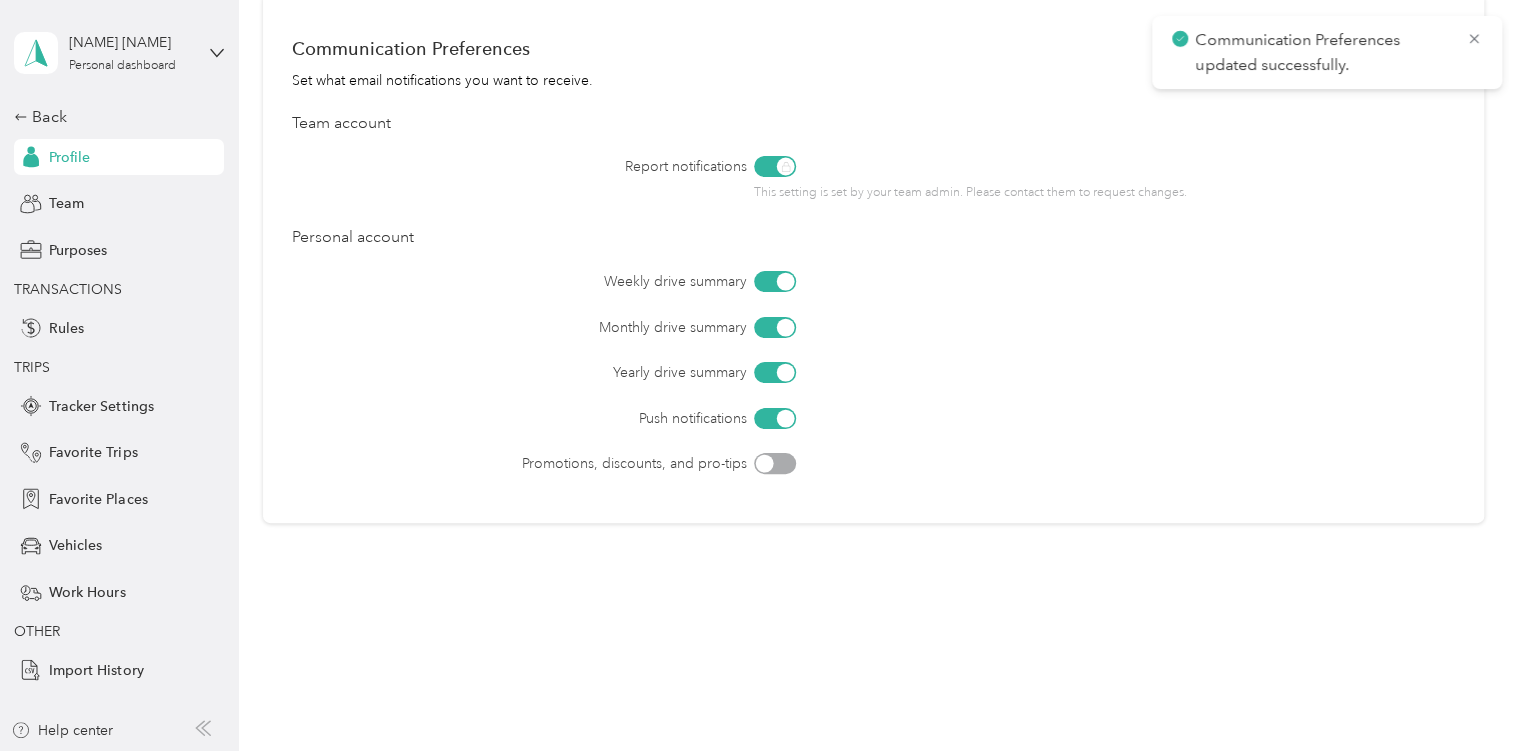 click on "Weekly drive summary   Monthly drive summary   Yearly drive summary   Push notifications   Promotions, discounts, and pro-tips" at bounding box center (873, 372) 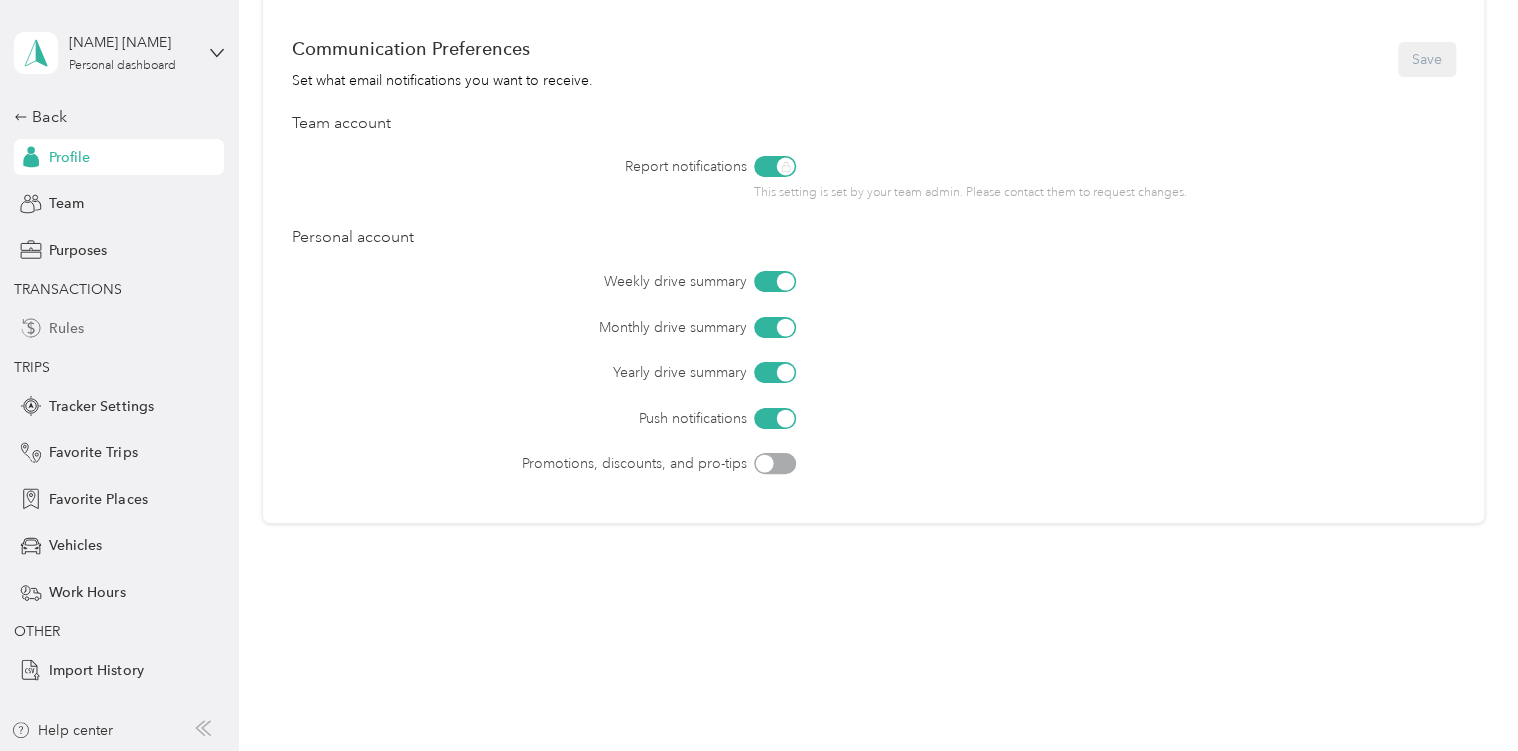 click on "Rules" at bounding box center (66, 328) 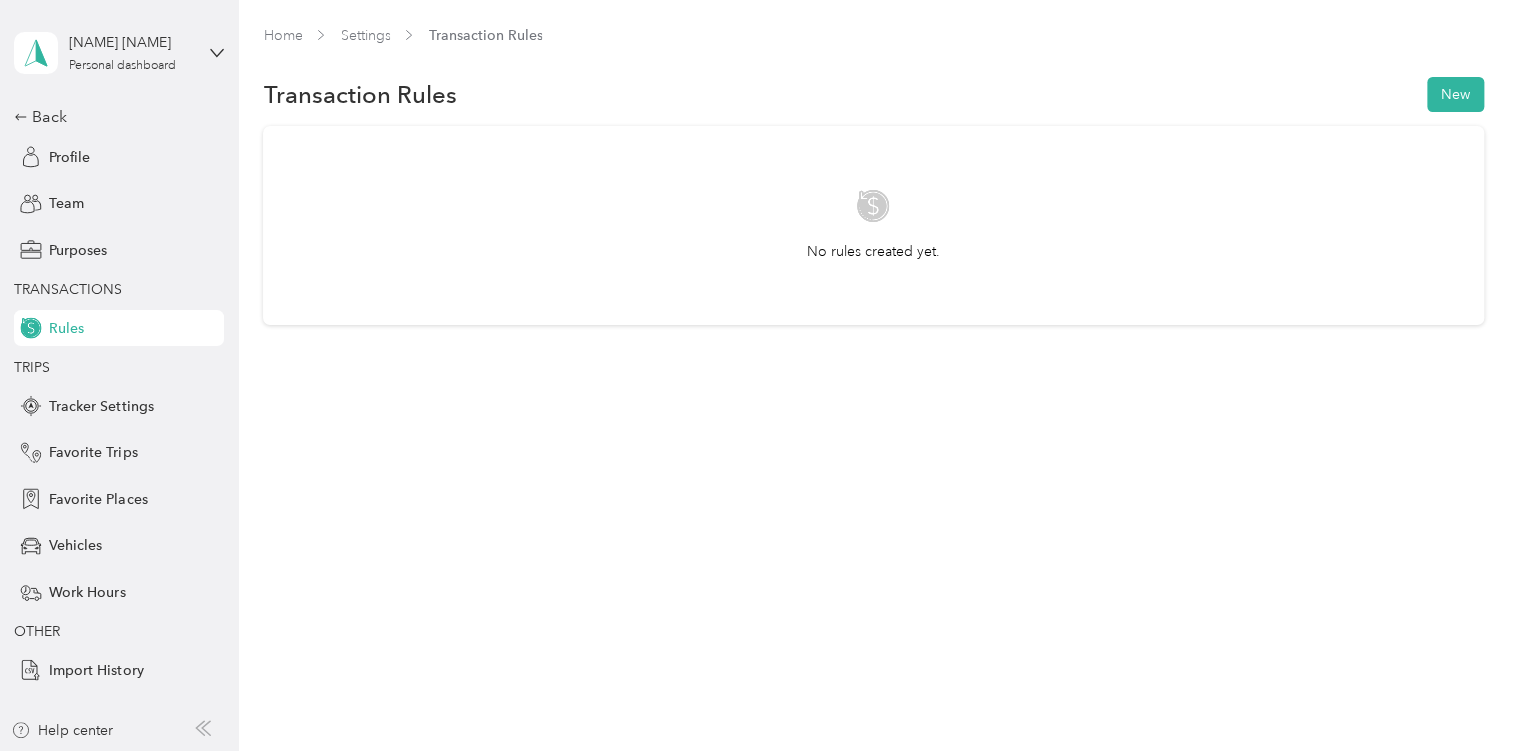 scroll, scrollTop: 0, scrollLeft: 0, axis: both 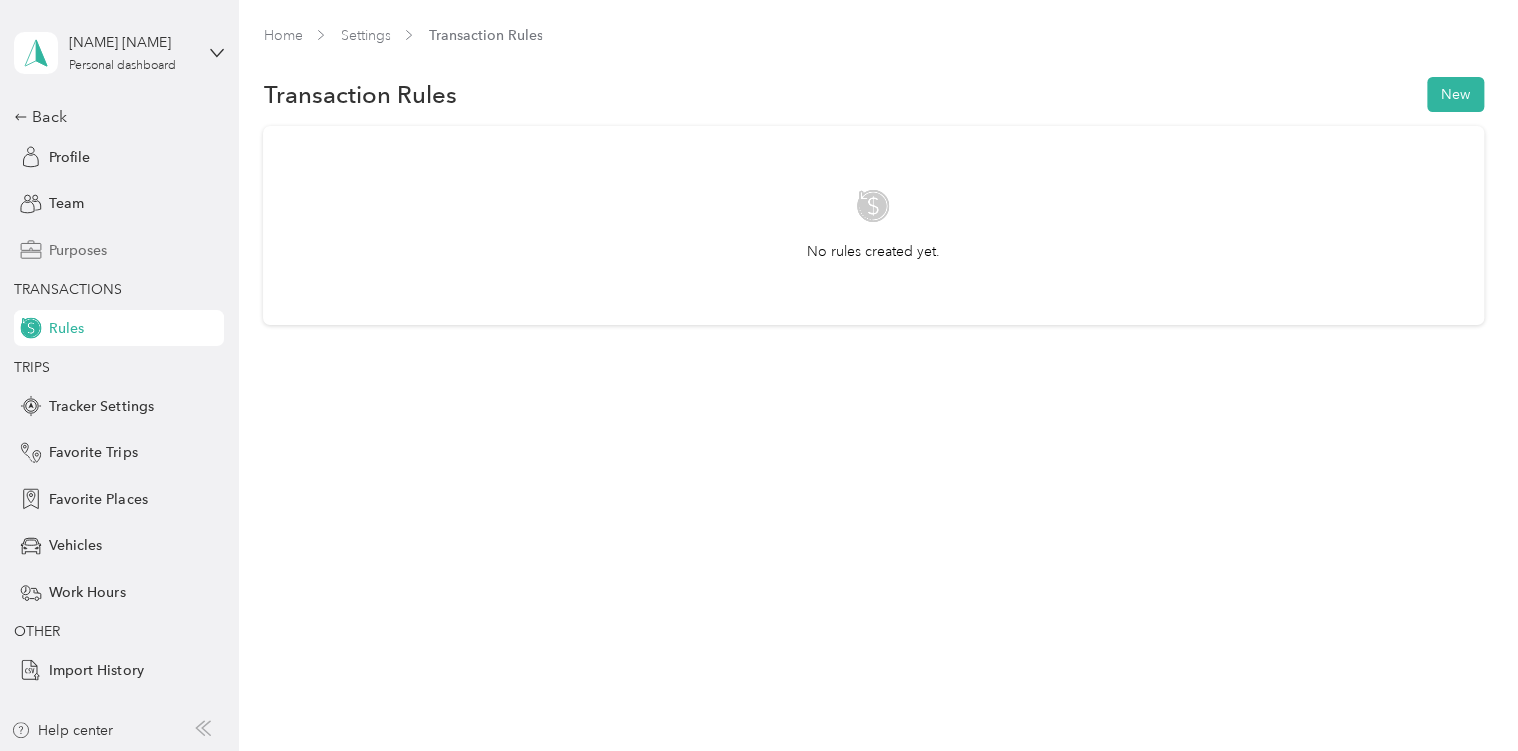 click on "Purposes" at bounding box center [78, 250] 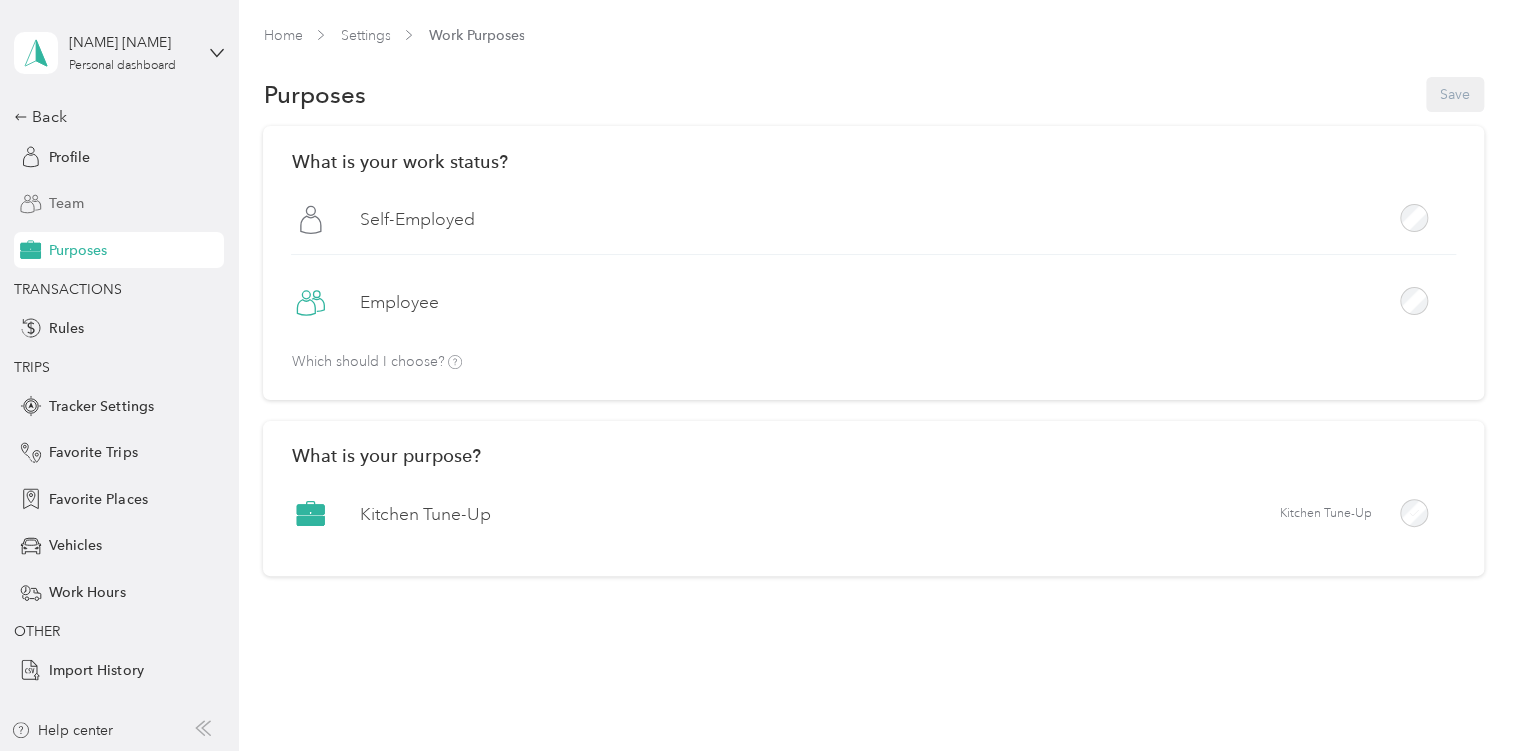 click on "Team" at bounding box center [66, 203] 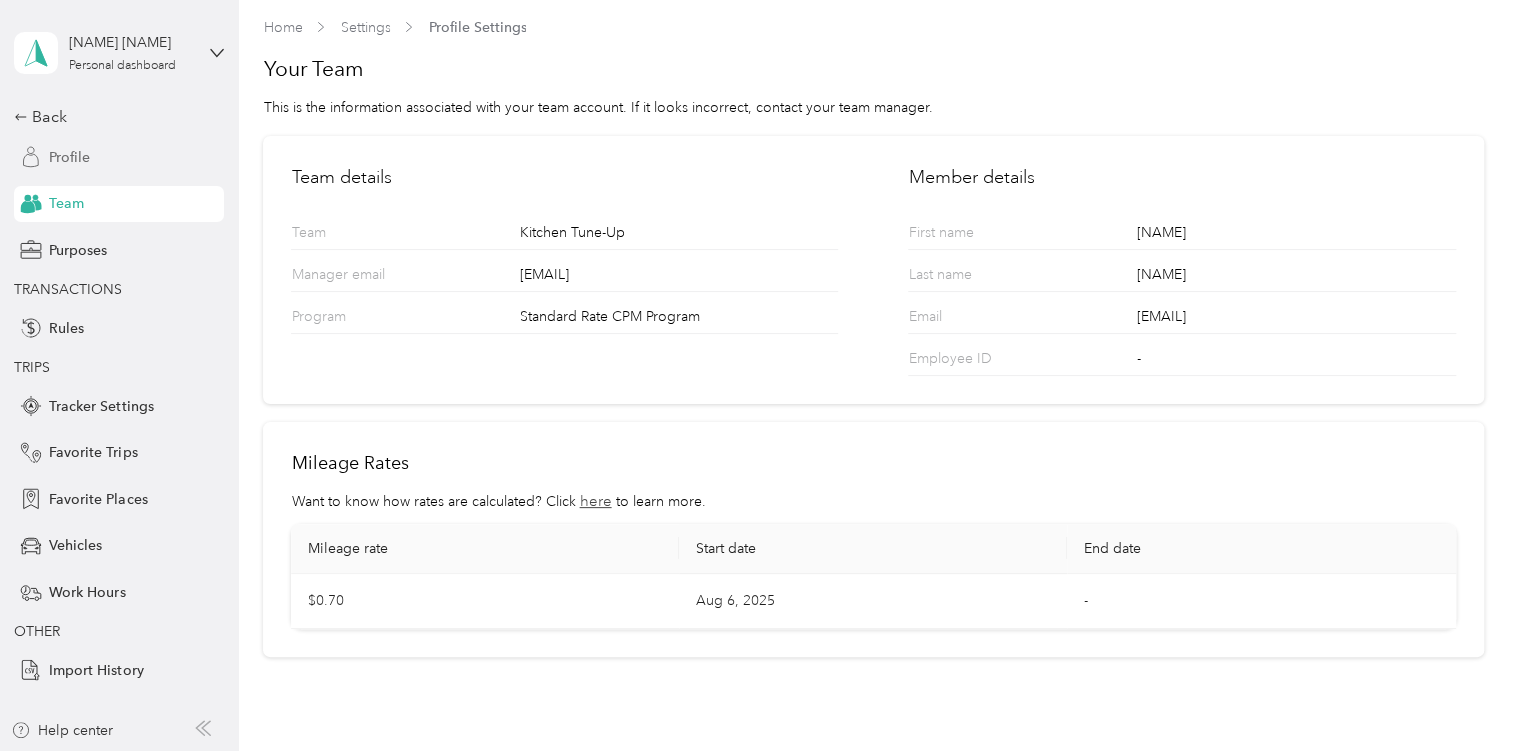 scroll, scrollTop: 0, scrollLeft: 0, axis: both 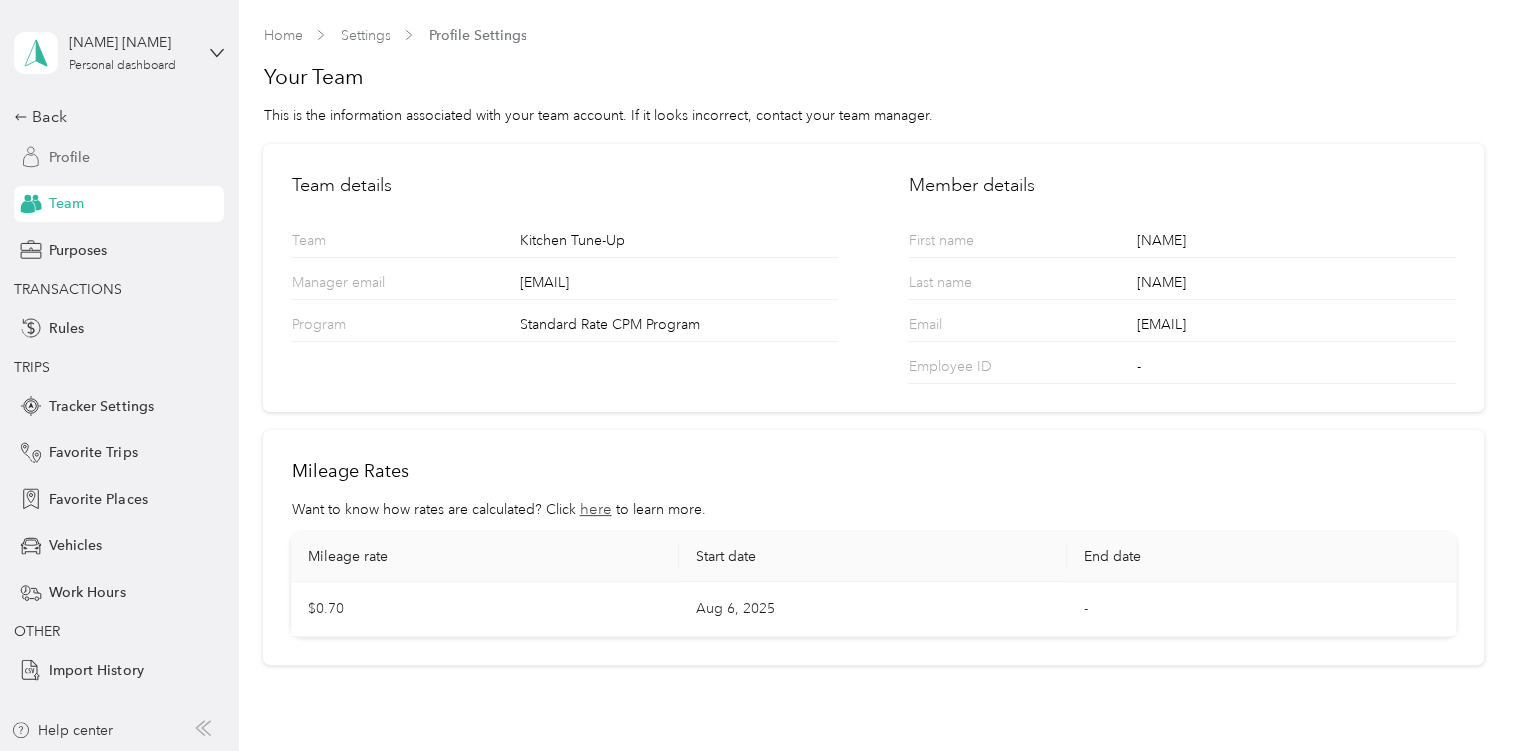 click on "Profile" at bounding box center (119, 157) 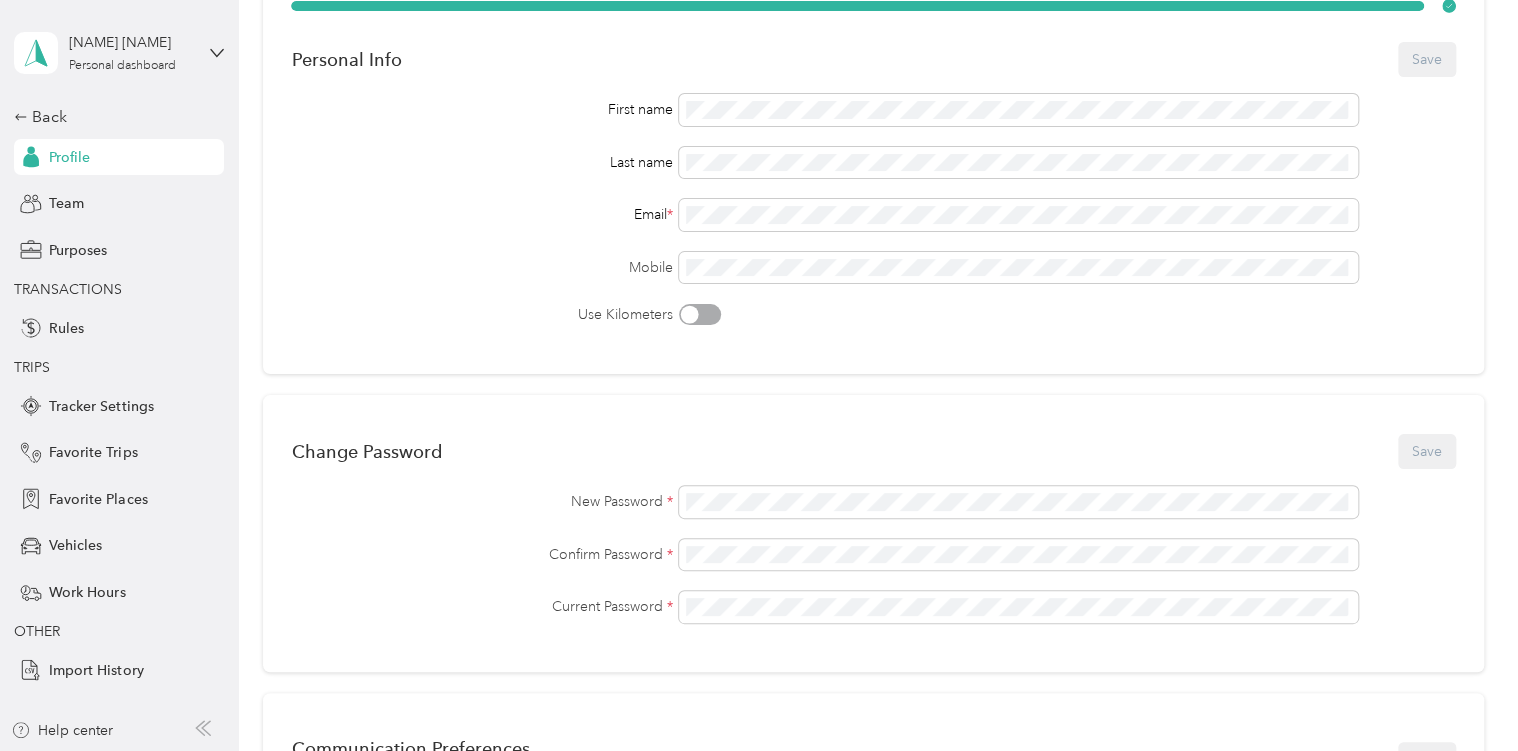 scroll, scrollTop: 0, scrollLeft: 0, axis: both 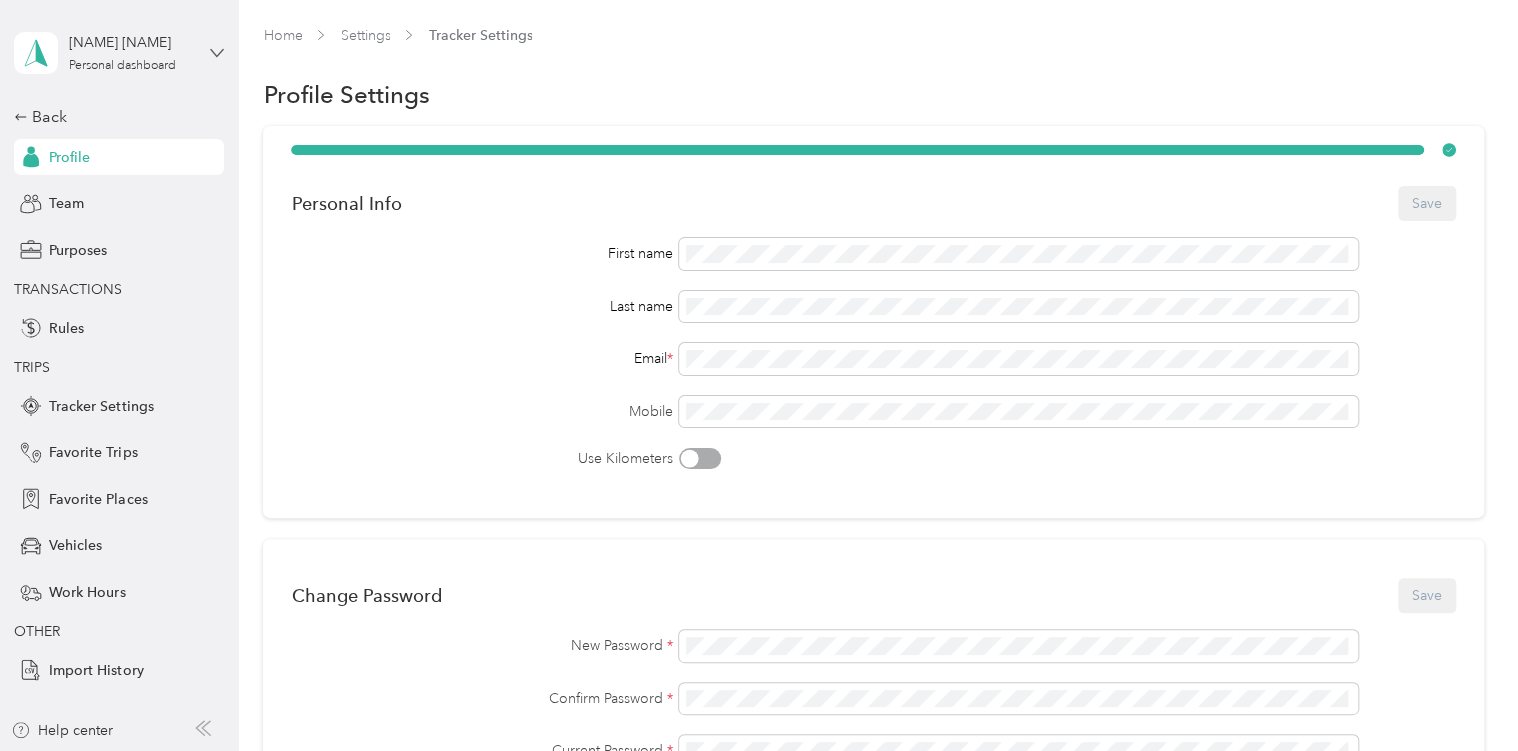 click 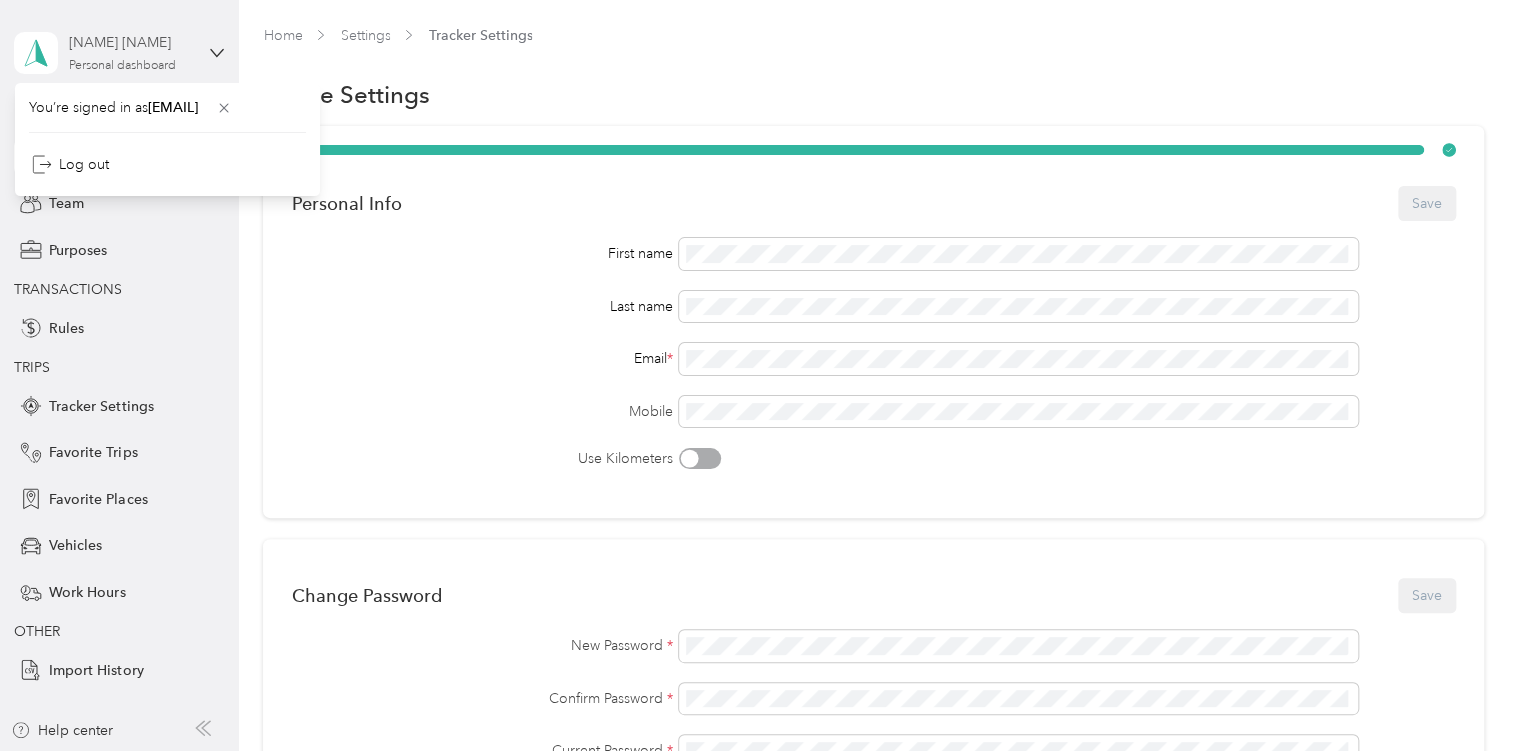 click on "[NAME] [NAME]" at bounding box center (131, 42) 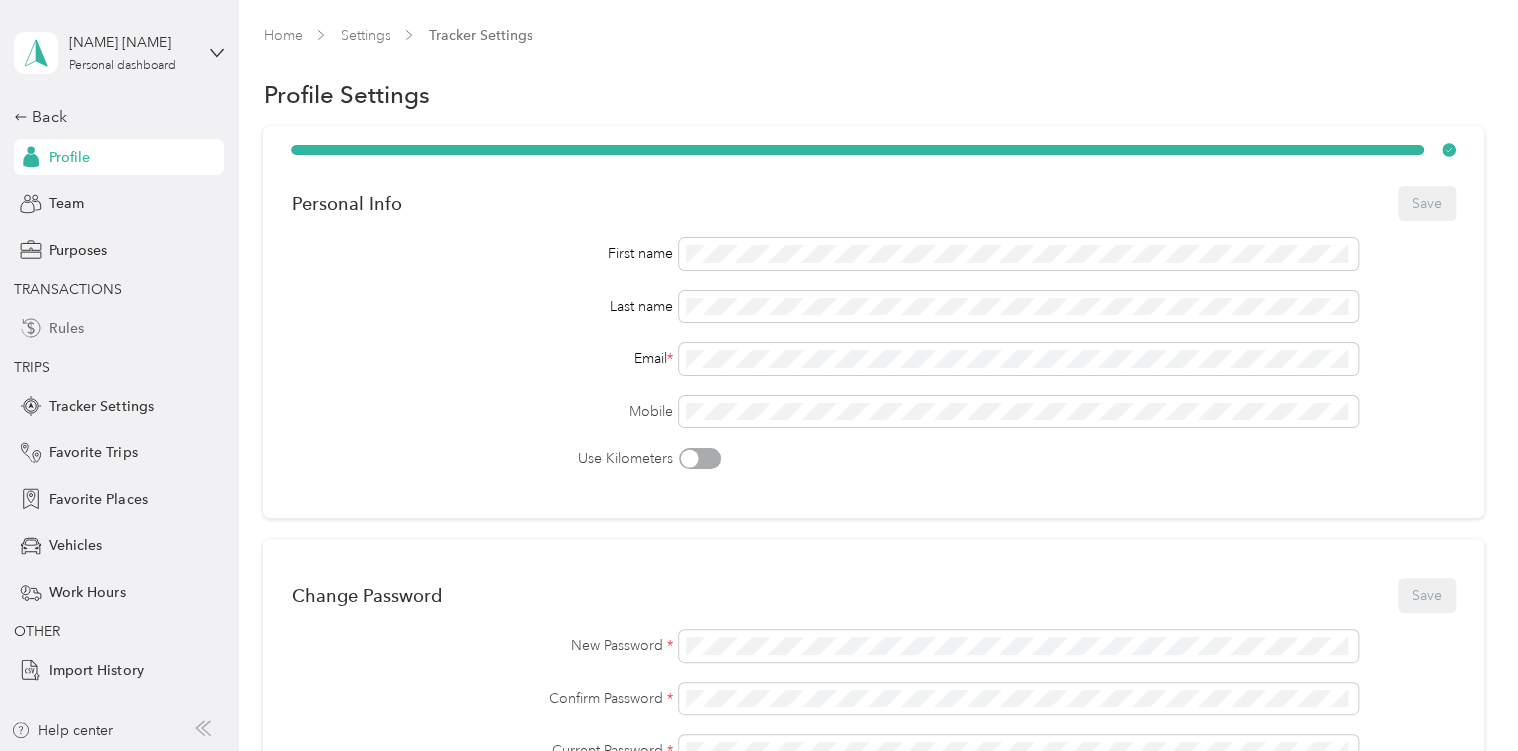 click on "Rules" at bounding box center (119, 328) 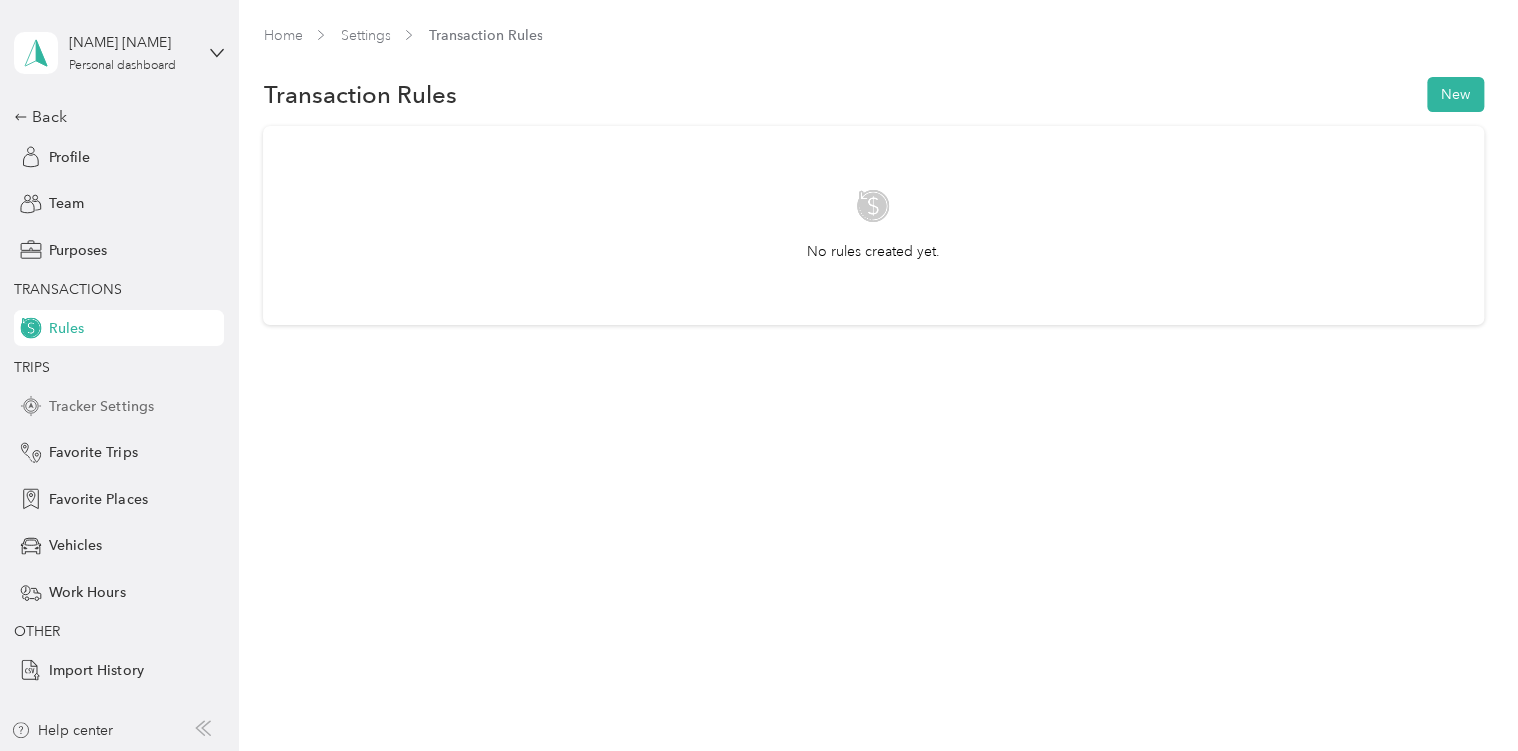 click on "Tracker Settings" at bounding box center [119, 406] 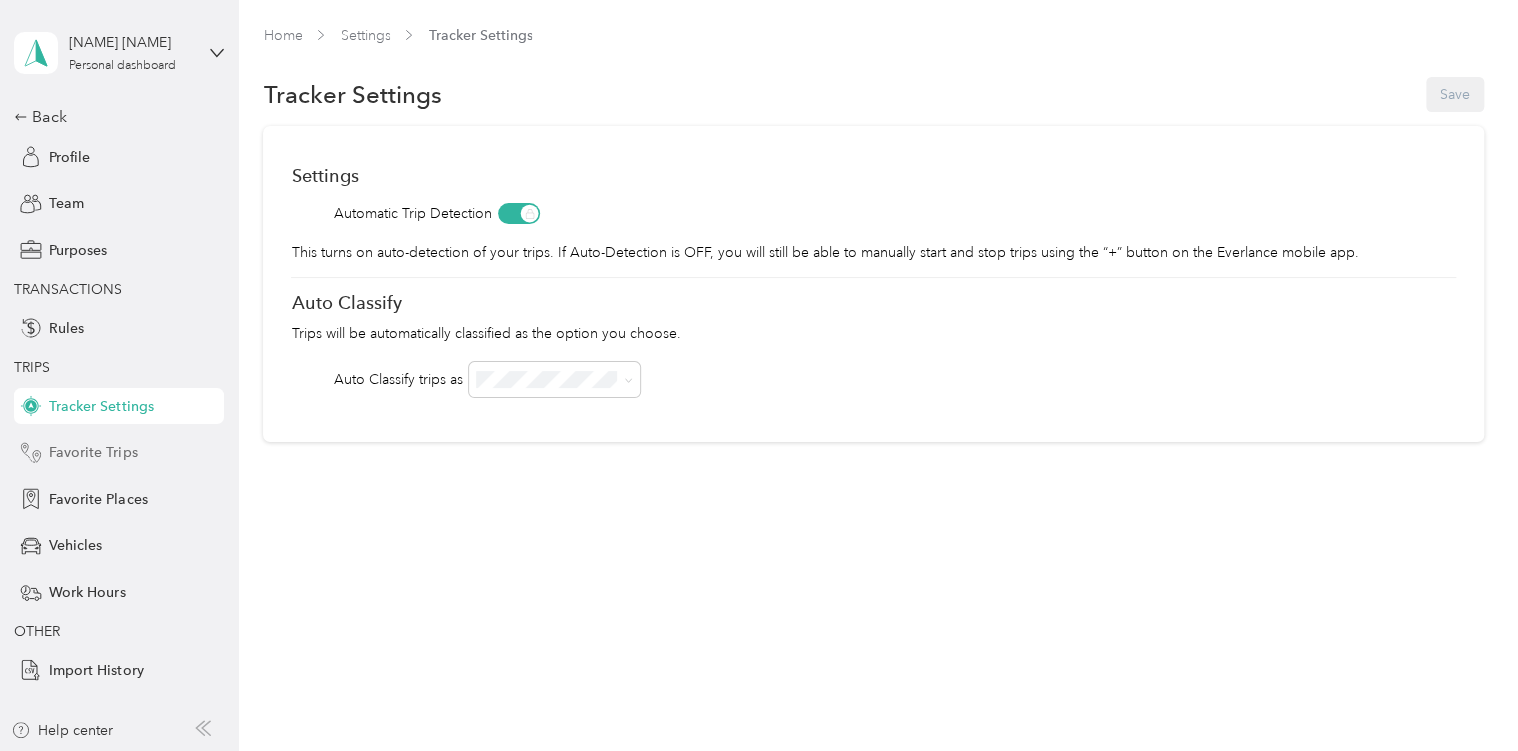 click on "Favorite Trips" at bounding box center (119, 453) 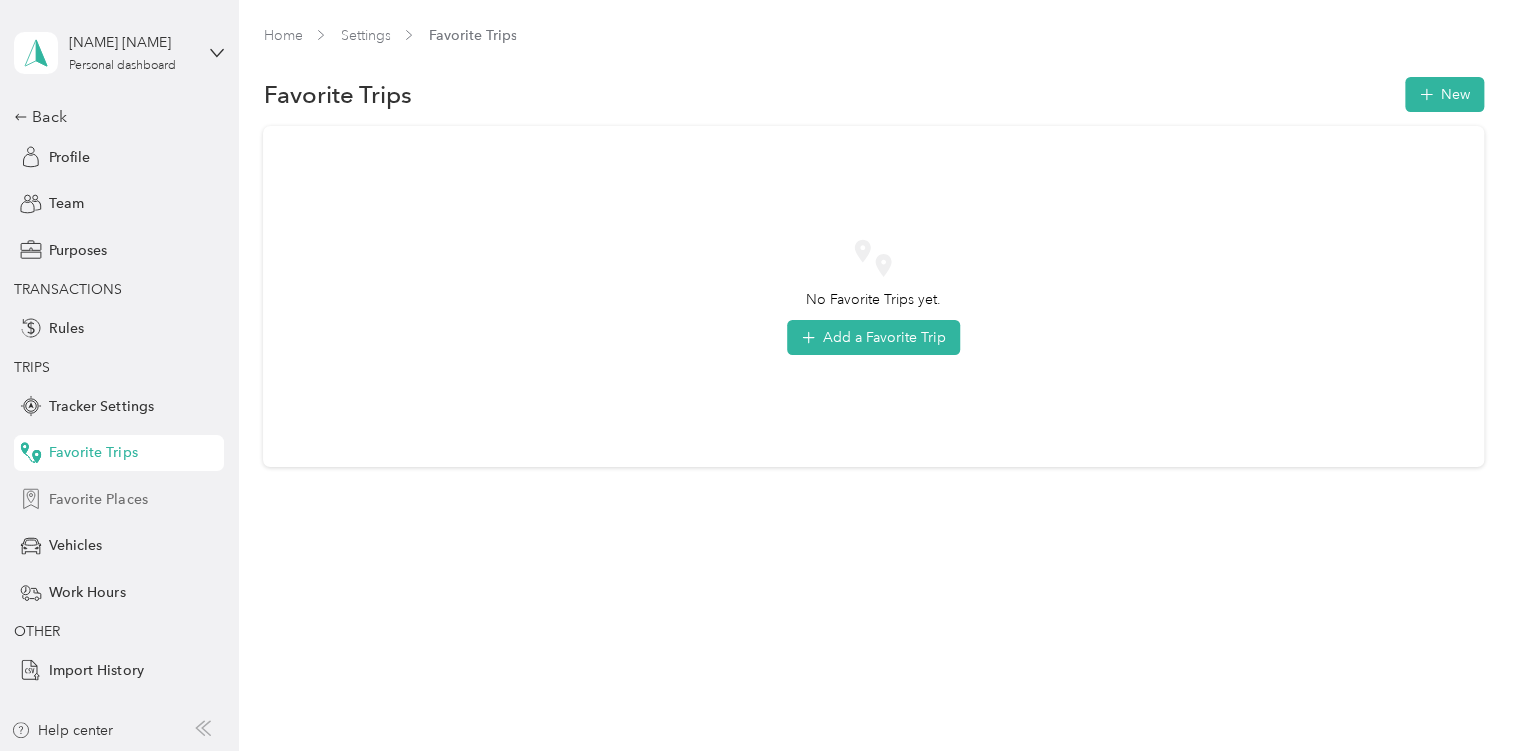 click on "Favorite Places" at bounding box center [119, 499] 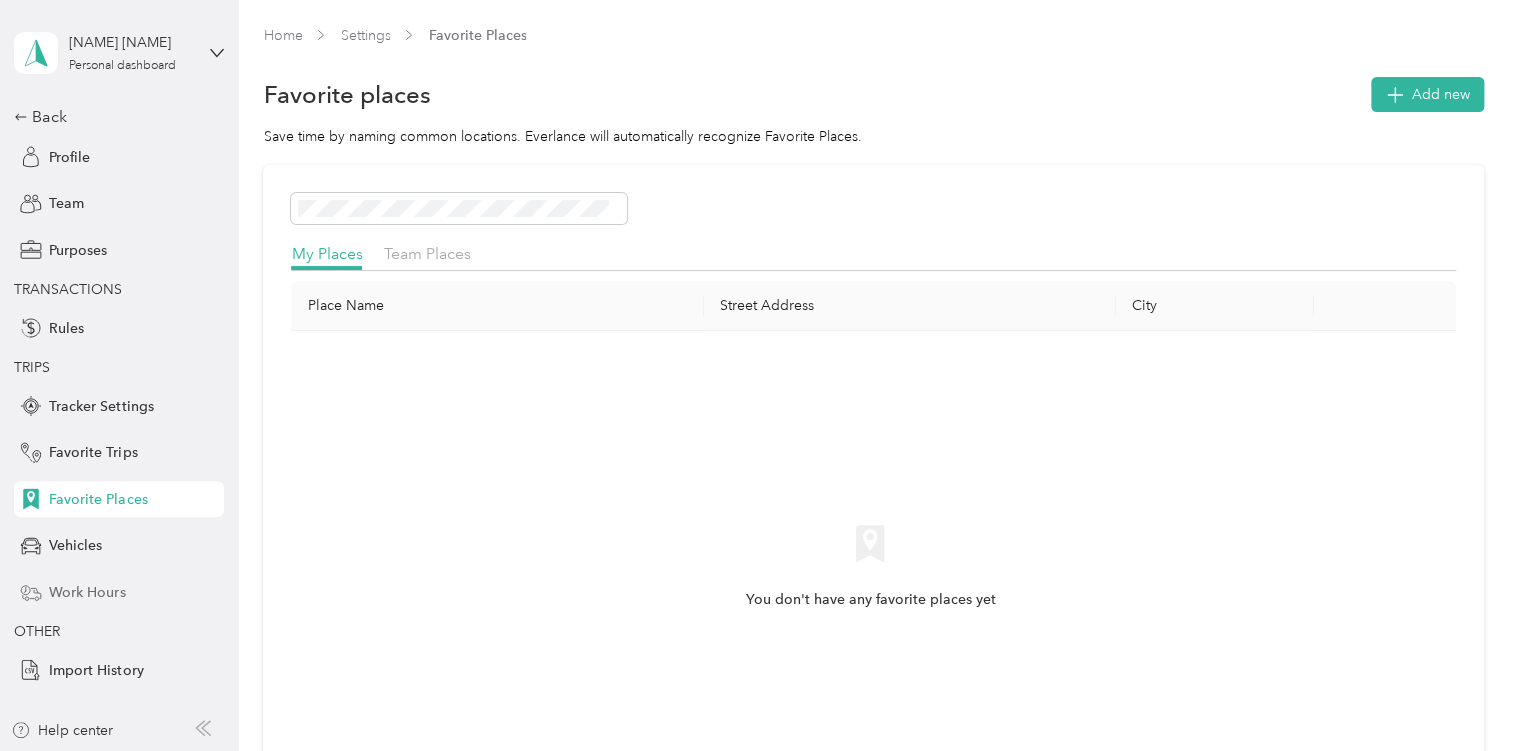 click on "Work Hours" at bounding box center [119, 592] 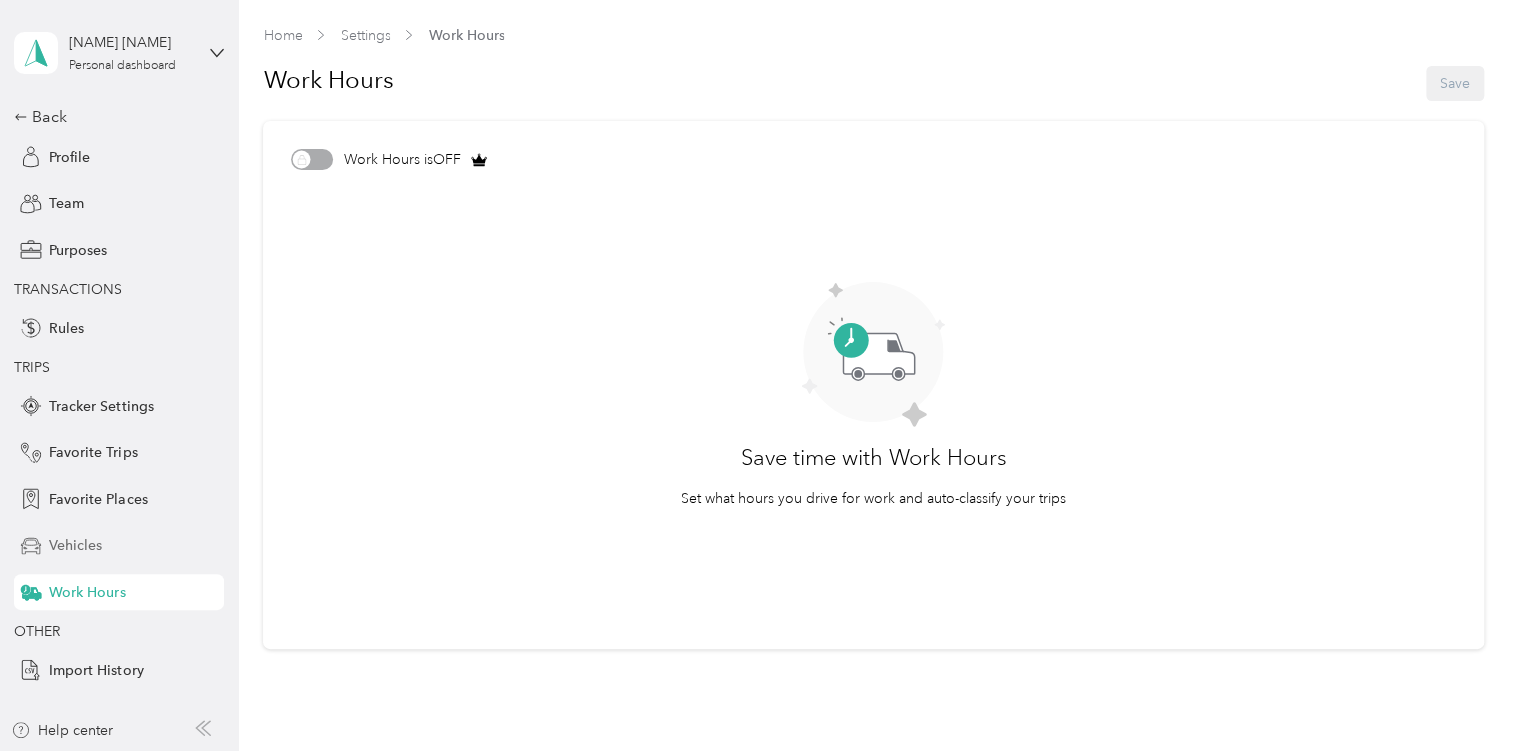 click on "Vehicles" at bounding box center (119, 546) 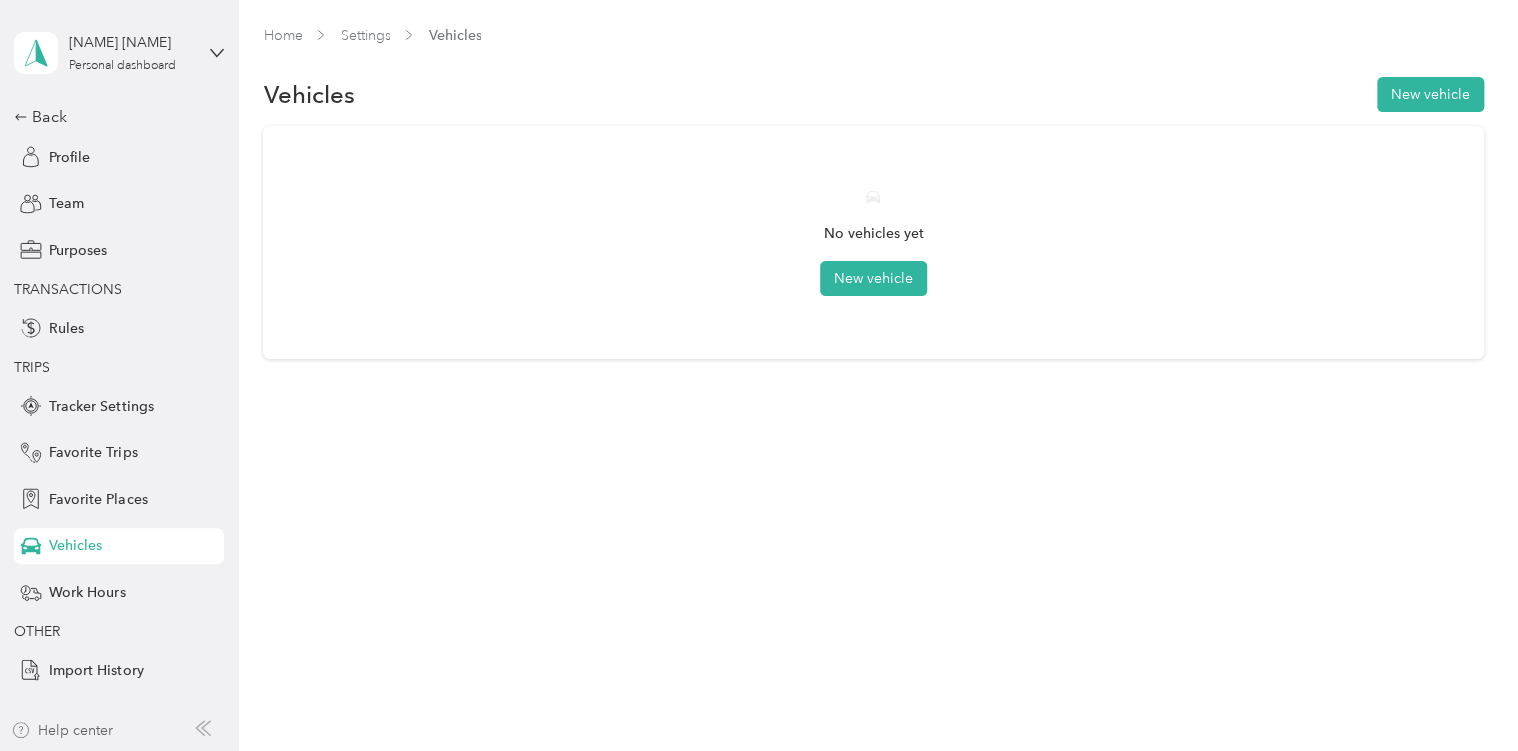 click on "Help center" at bounding box center [62, 730] 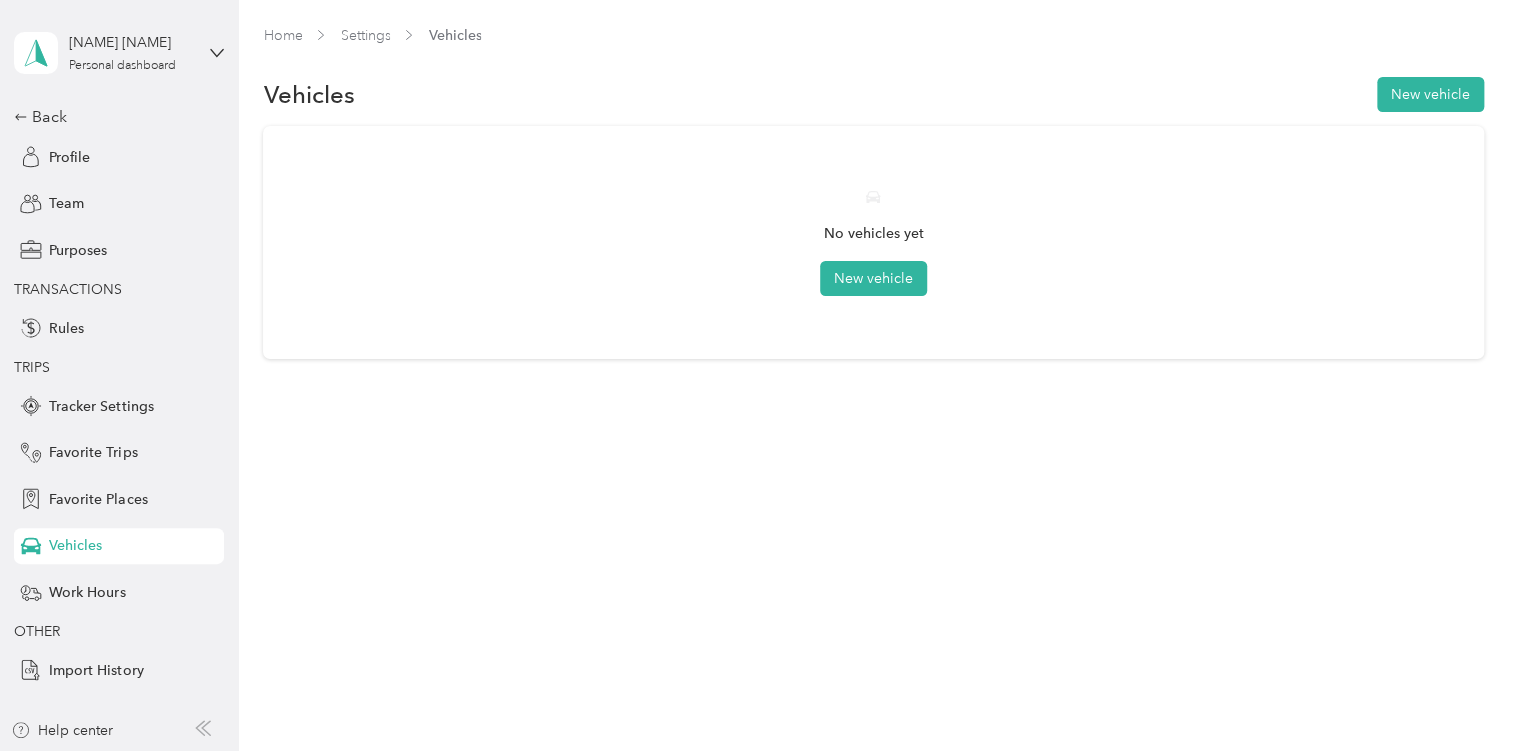 click on "Home Settings Vehicles Vehicles New vehicle No vehicles yet New vehicle" at bounding box center (873, 234) 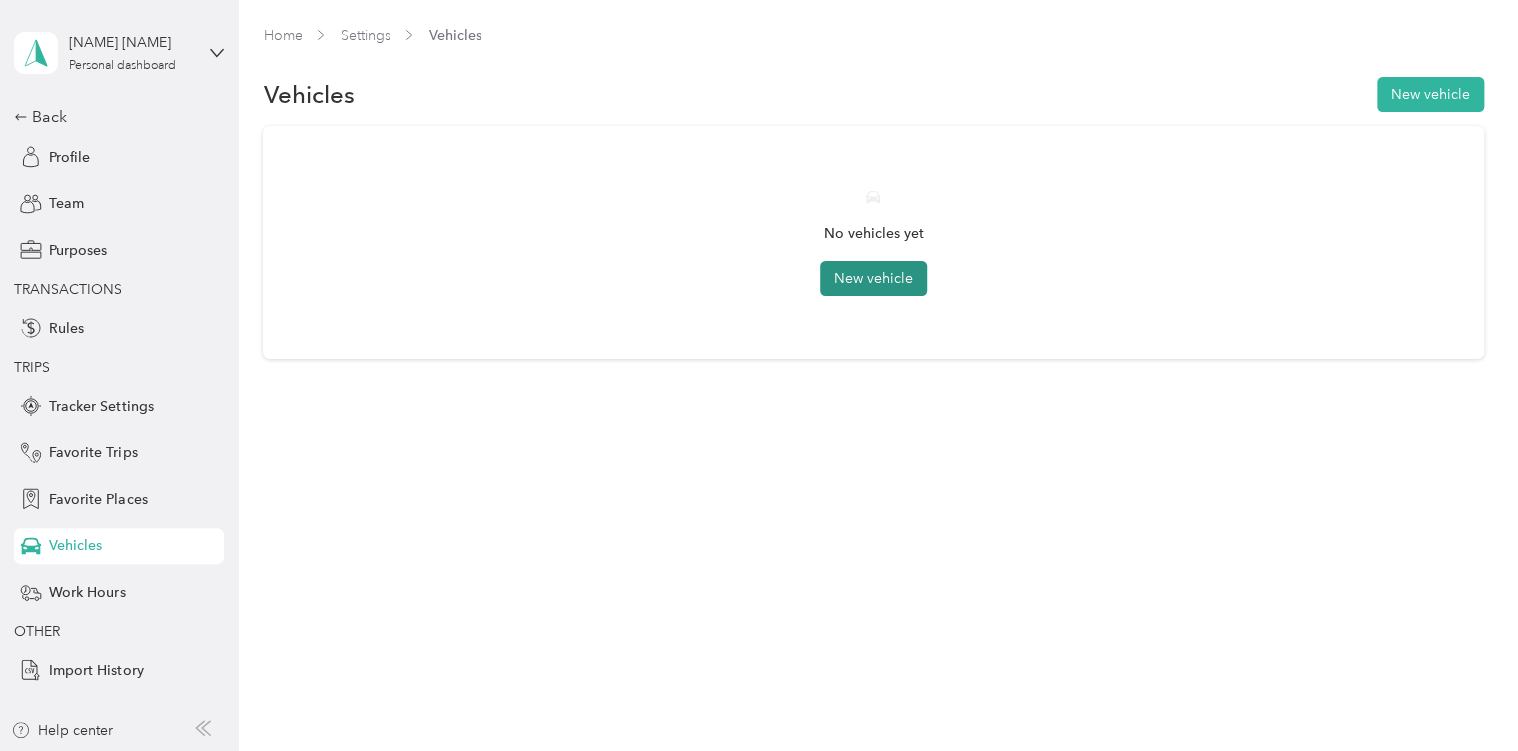 click on "New vehicle" at bounding box center (873, 278) 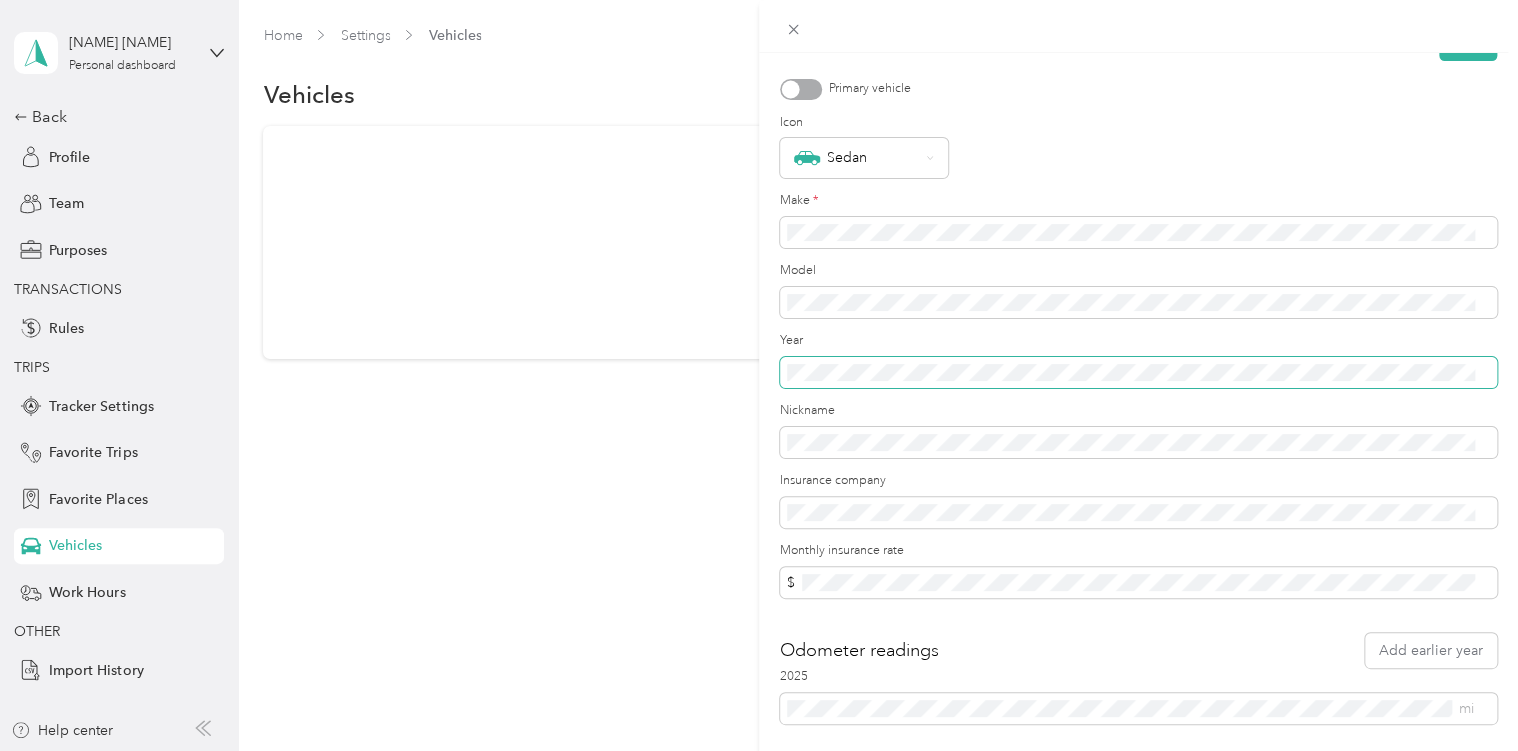 scroll, scrollTop: 0, scrollLeft: 0, axis: both 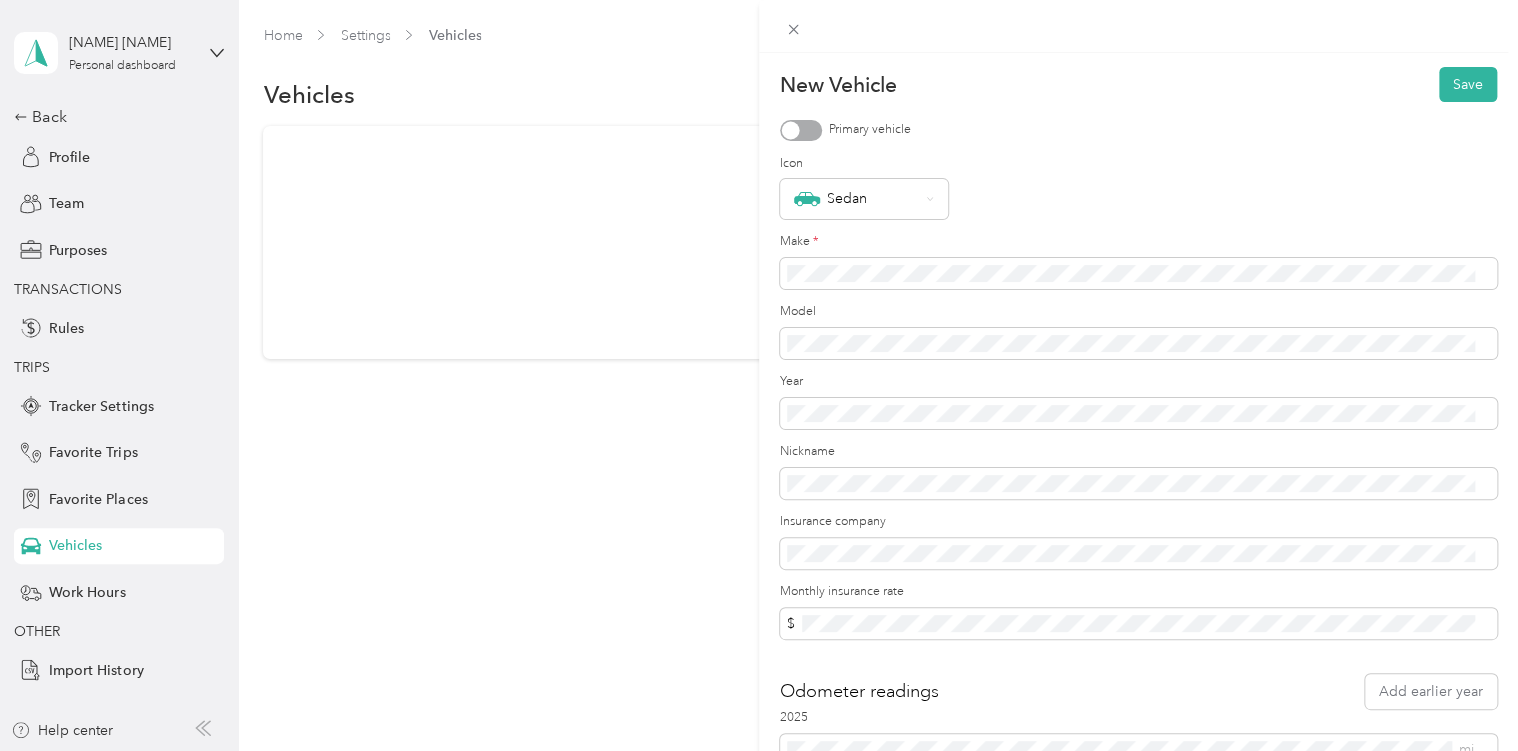 click on "New Vehicle Save Primary vehicle   Icon     Sedan Make   * Model   Year   Nickname   Insurance company   Monthly insurance rate   $ Odometer readings Add earlier year 2025   mi" at bounding box center [759, 375] 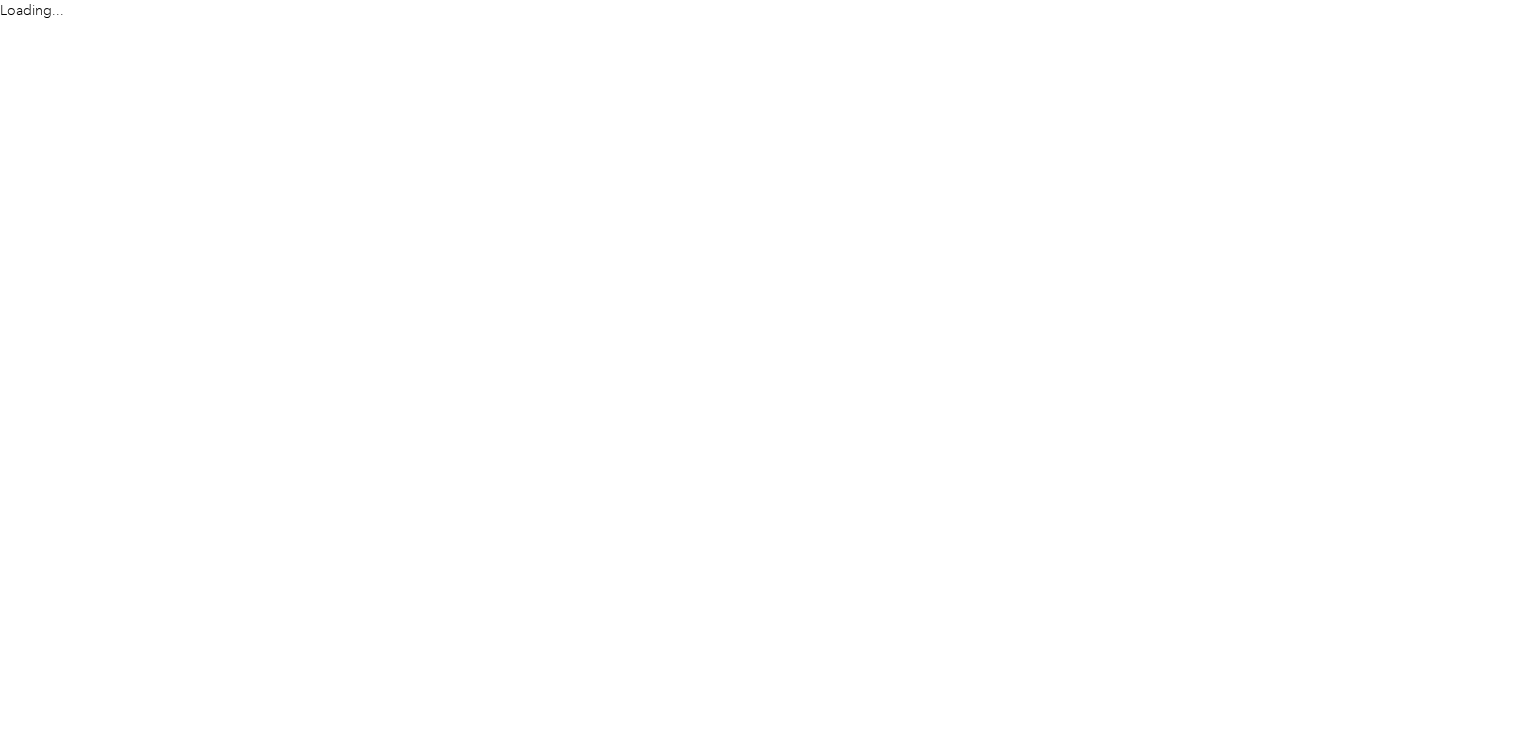scroll, scrollTop: 0, scrollLeft: 0, axis: both 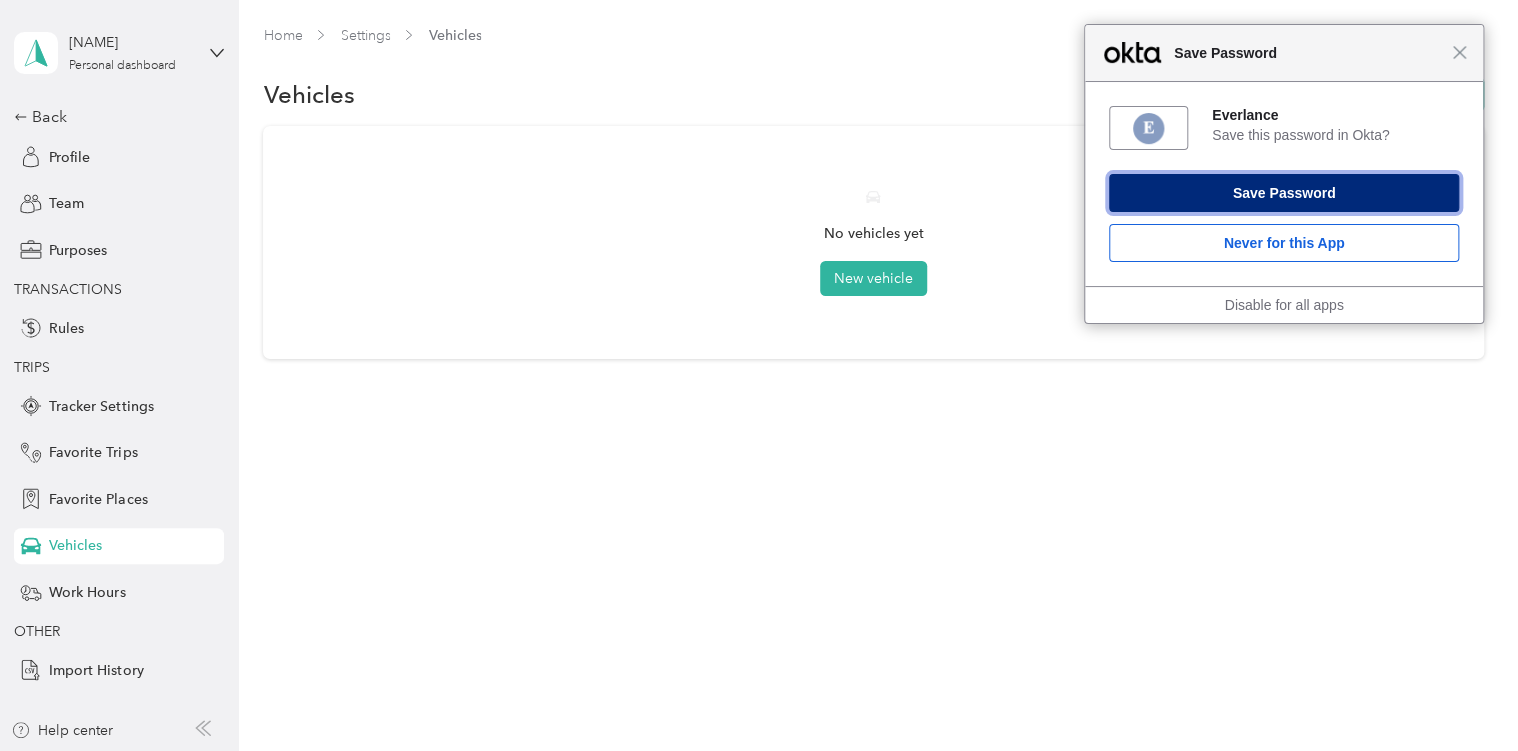 click on "Save Password" at bounding box center [1284, 193] 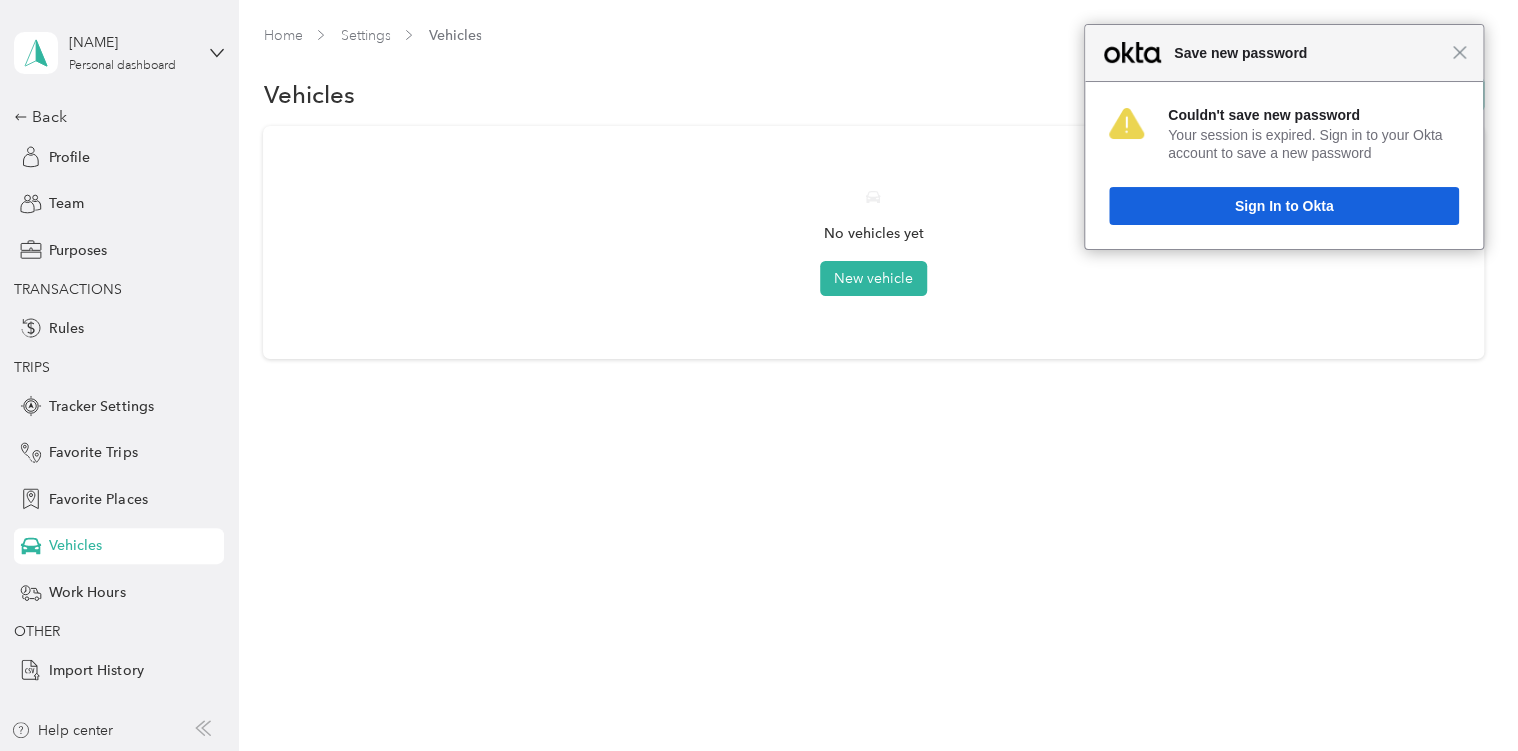 click on "Close                   Save new password" at bounding box center [1284, 53] 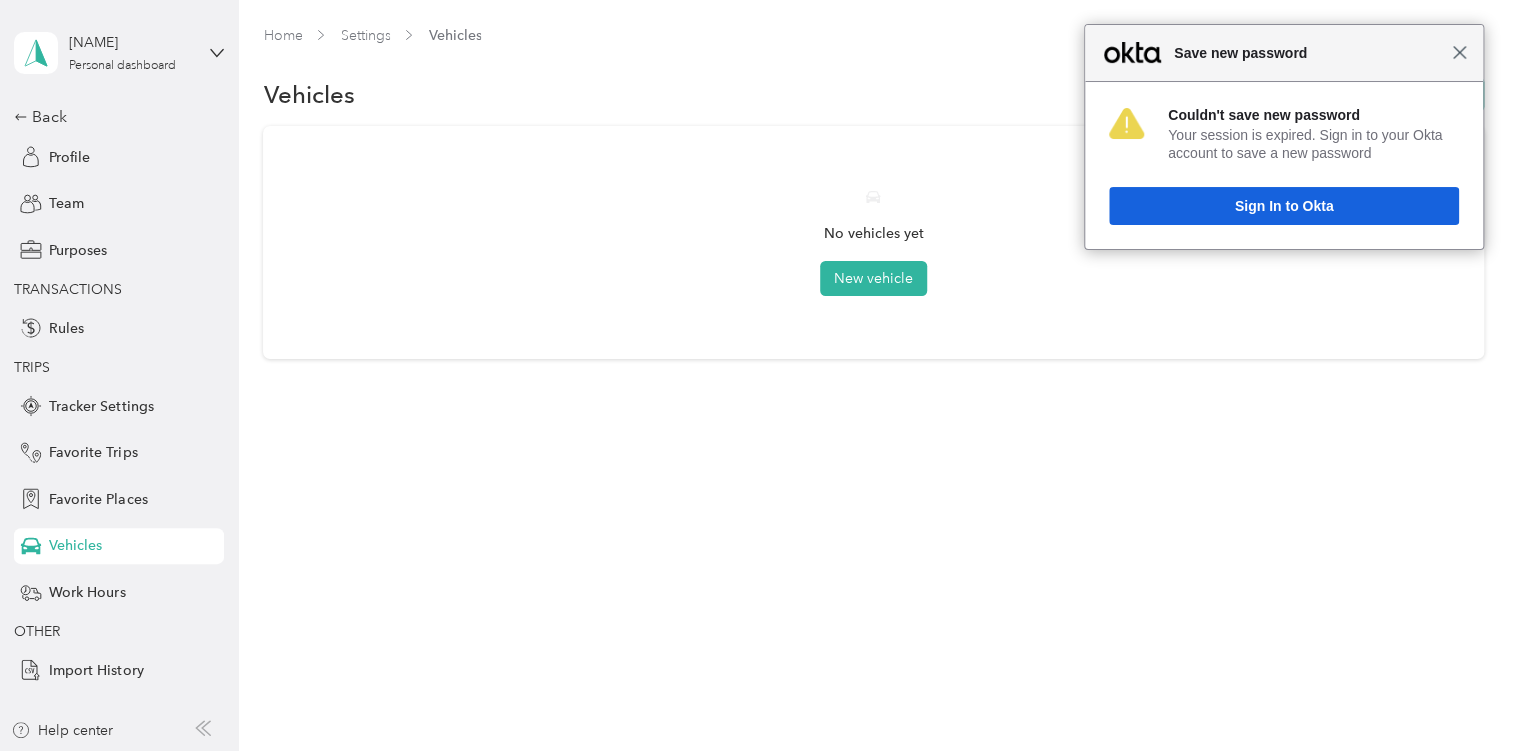 click on "Close" at bounding box center [1459, 52] 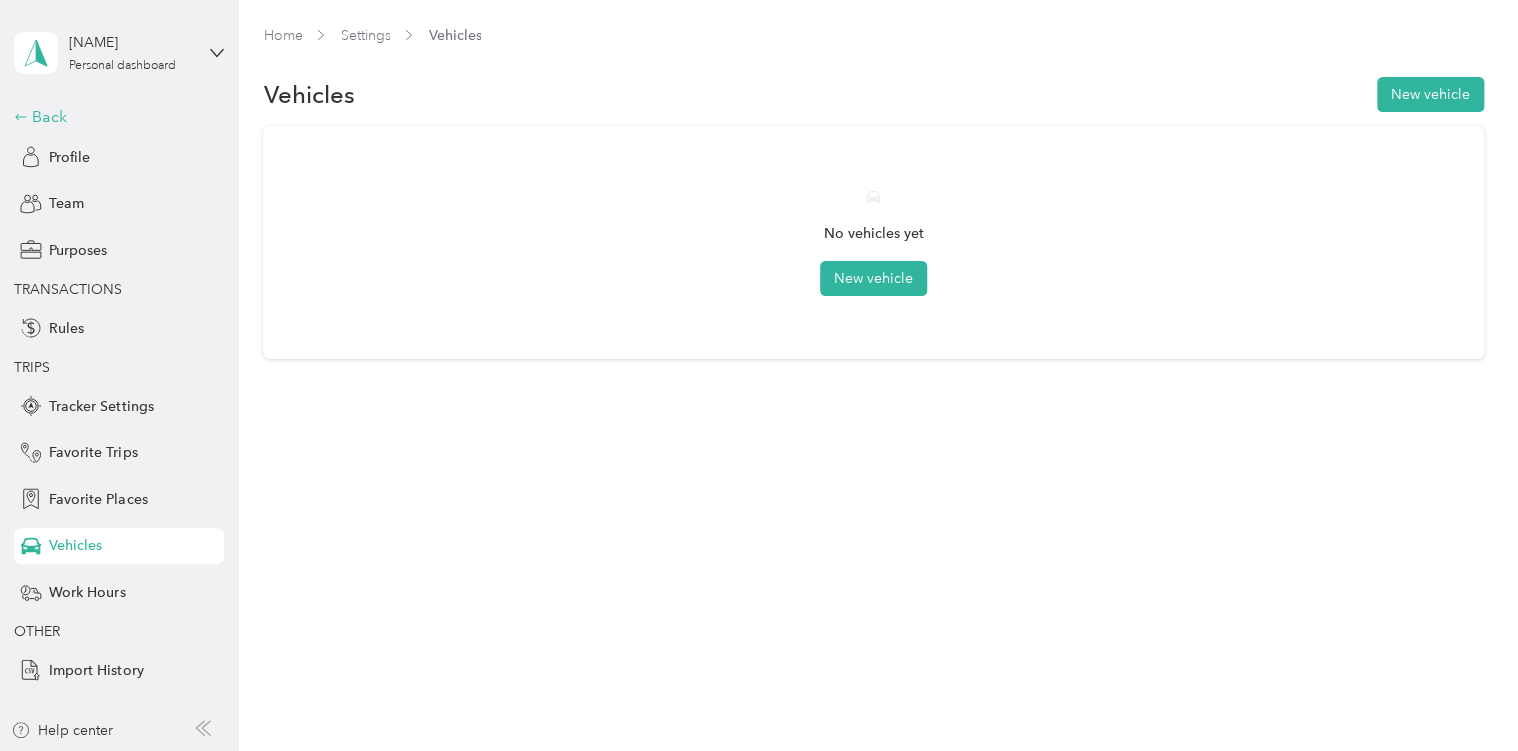 click on "Back" at bounding box center [114, 117] 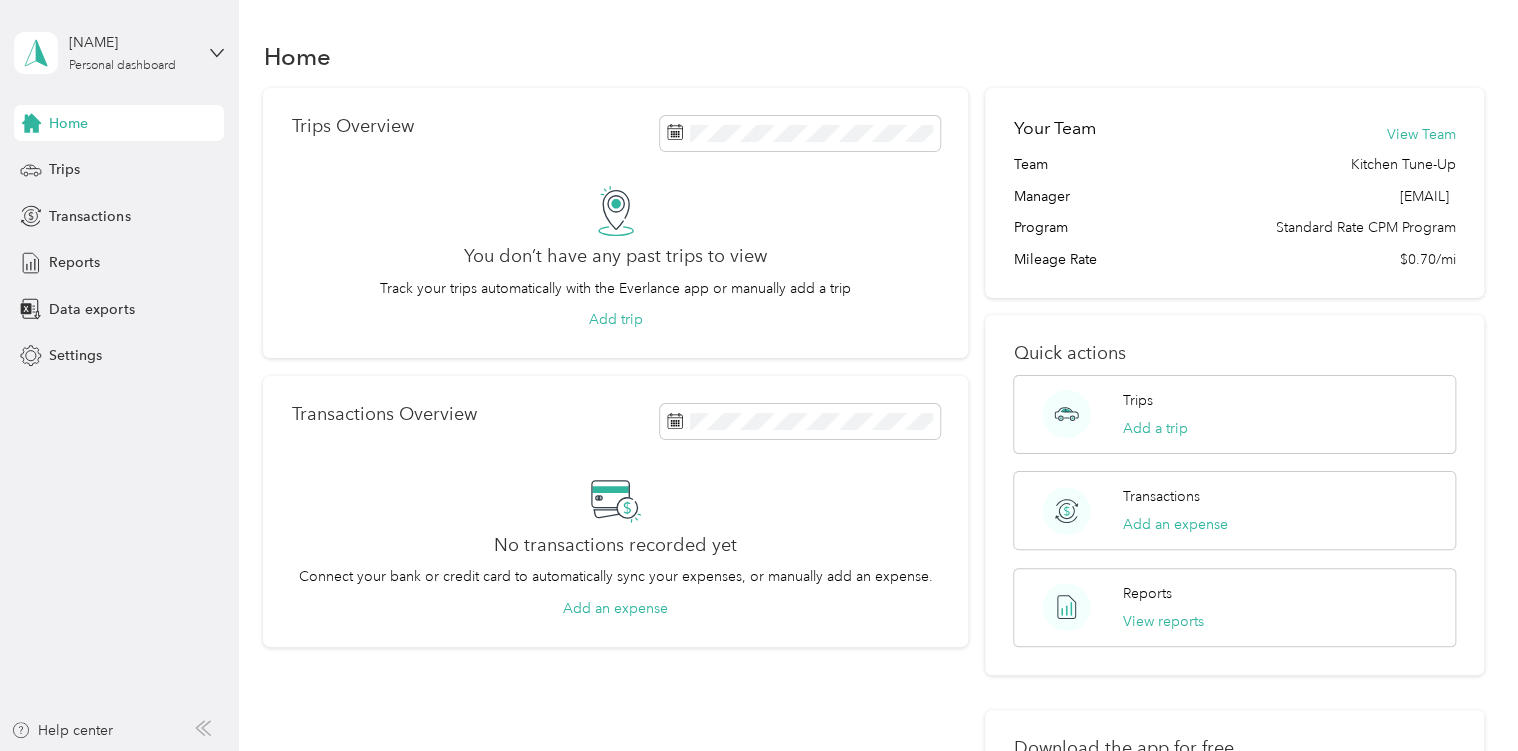 drag, startPoint x: 45, startPoint y: 123, endPoint x: 80, endPoint y: 583, distance: 461.3296 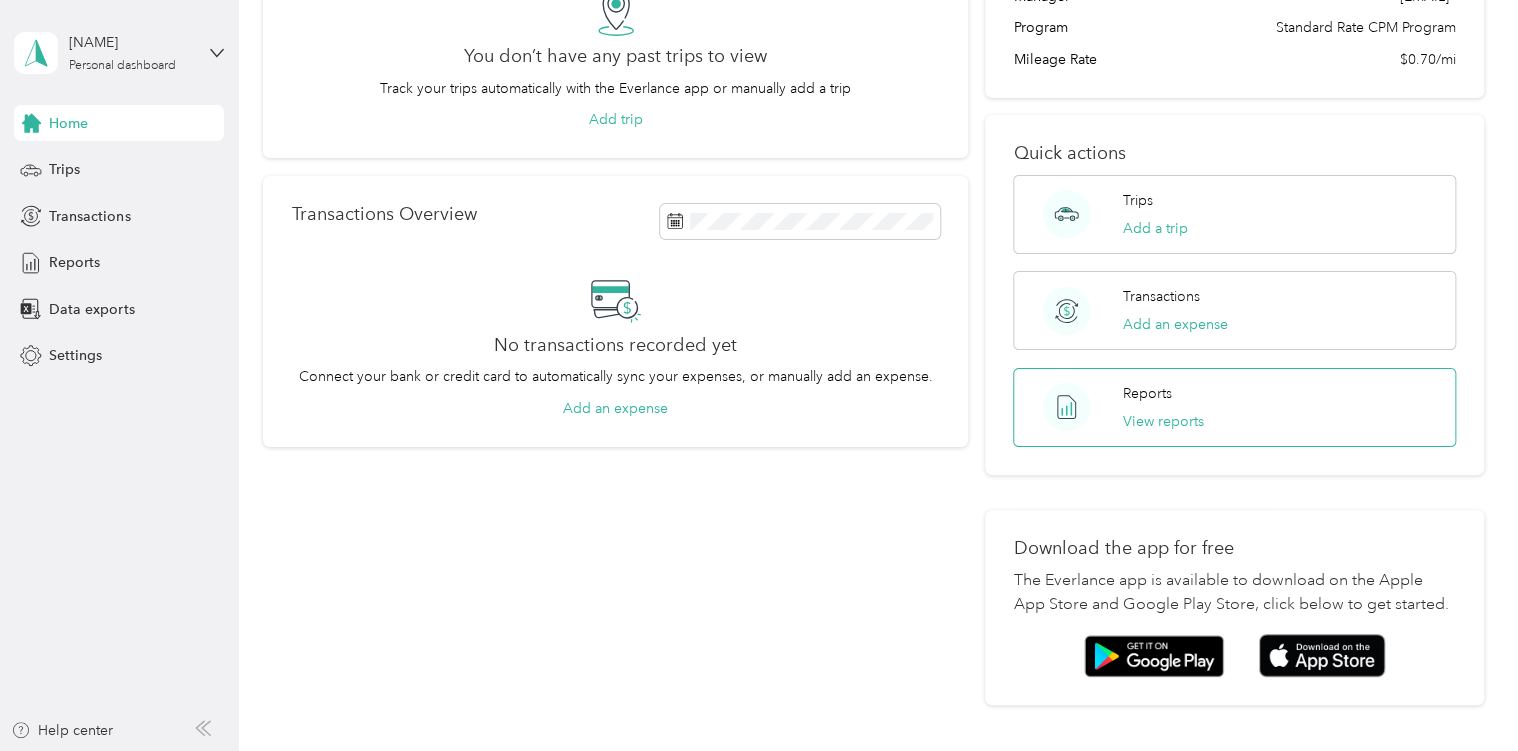 scroll, scrollTop: 0, scrollLeft: 0, axis: both 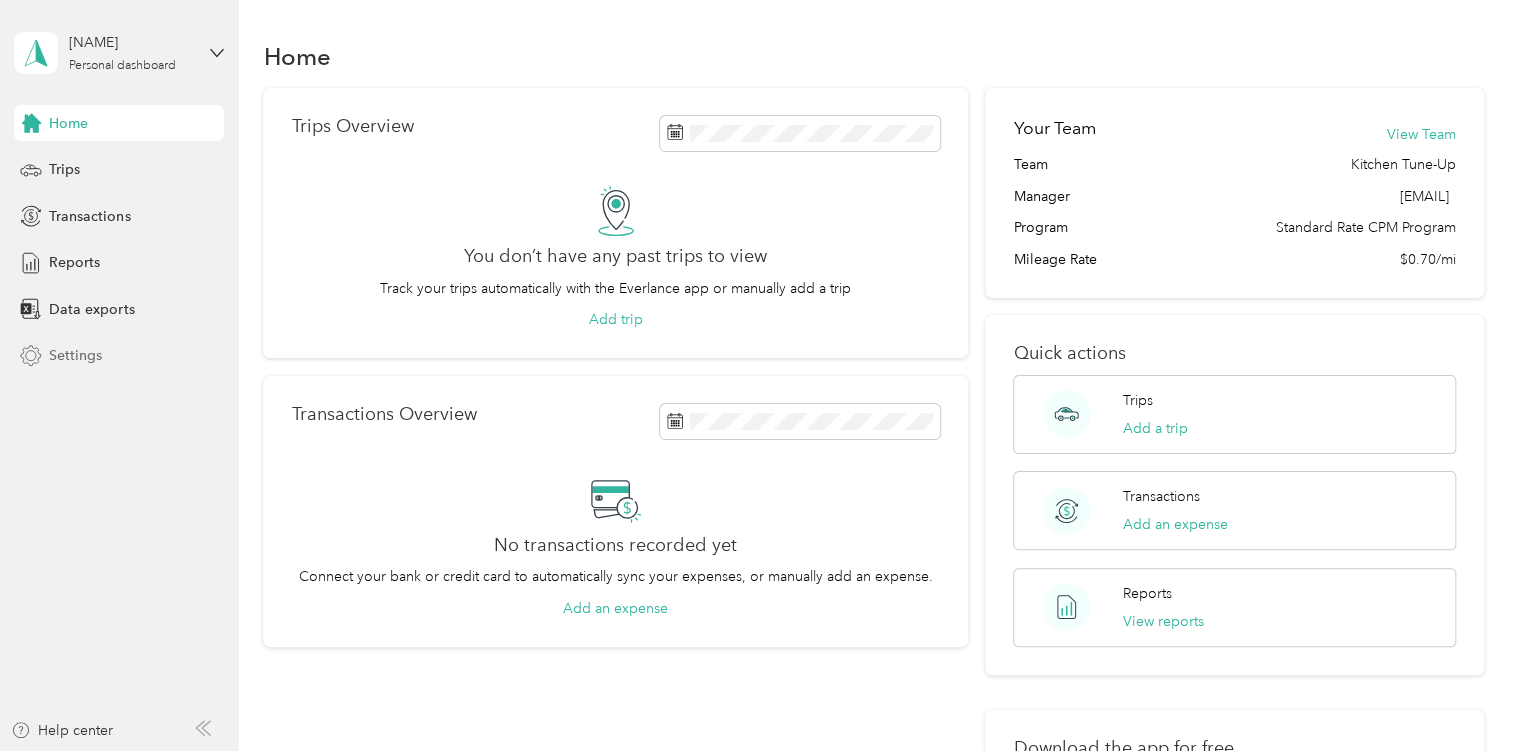click on "Settings" at bounding box center (119, 356) 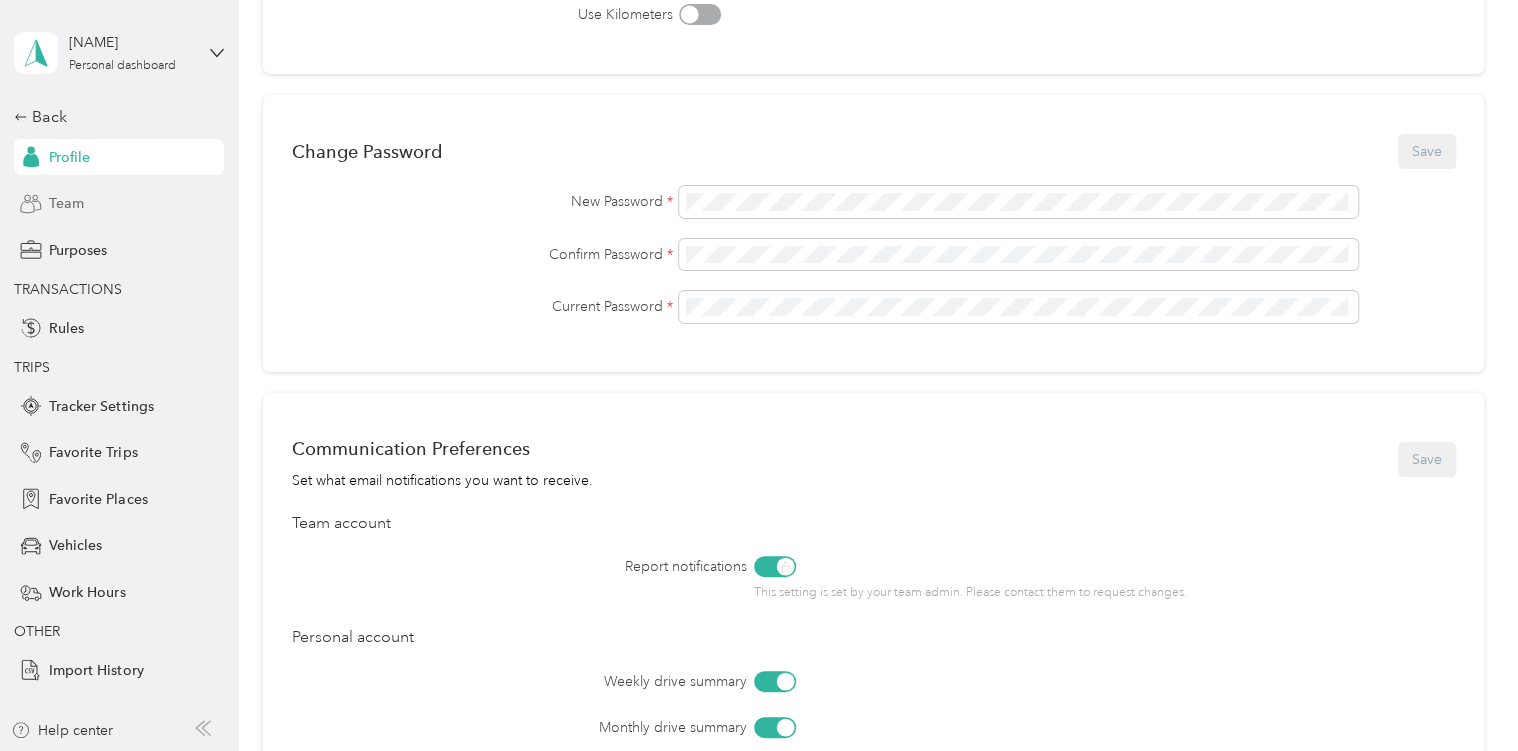 scroll, scrollTop: 0, scrollLeft: 0, axis: both 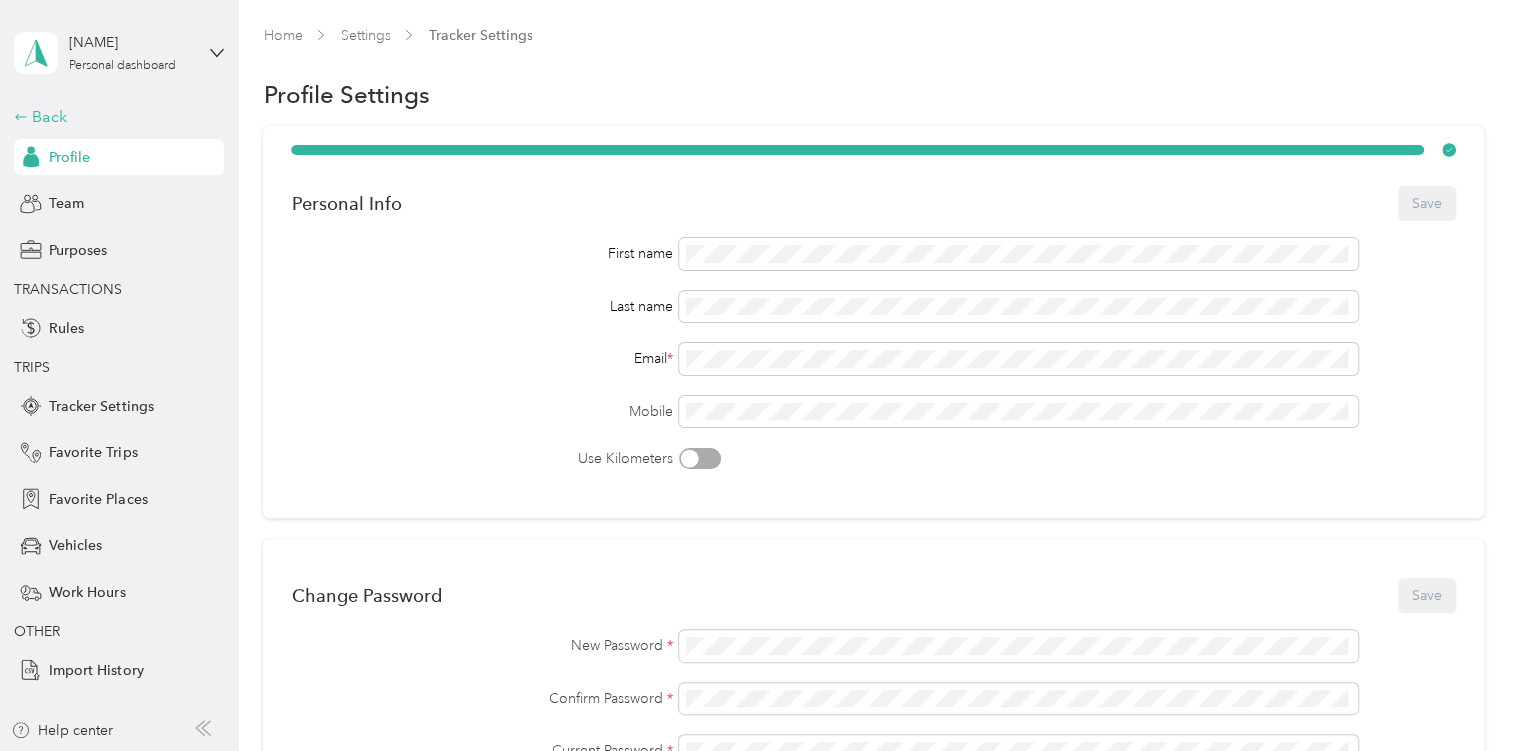 click on "Back" at bounding box center (114, 117) 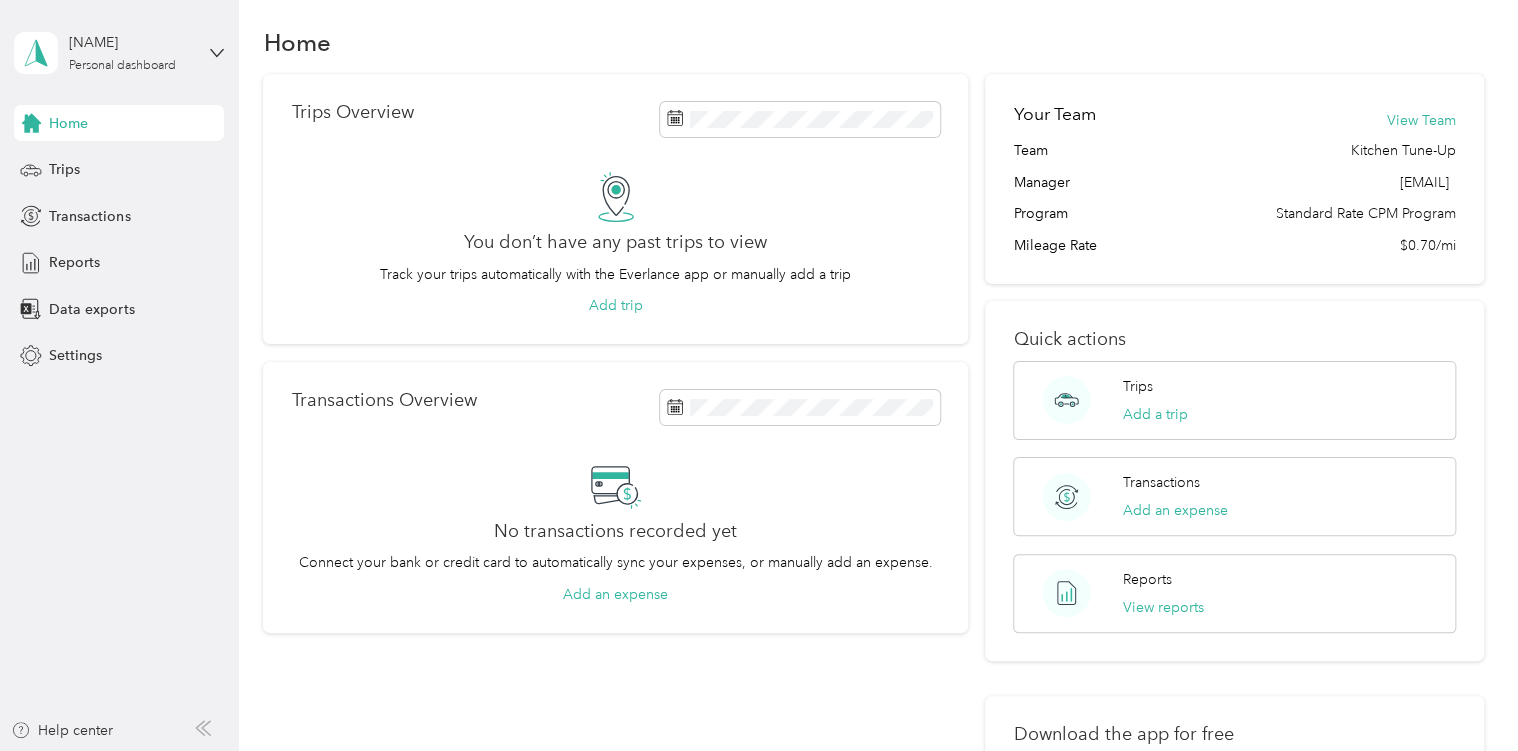 scroll, scrollTop: 0, scrollLeft: 0, axis: both 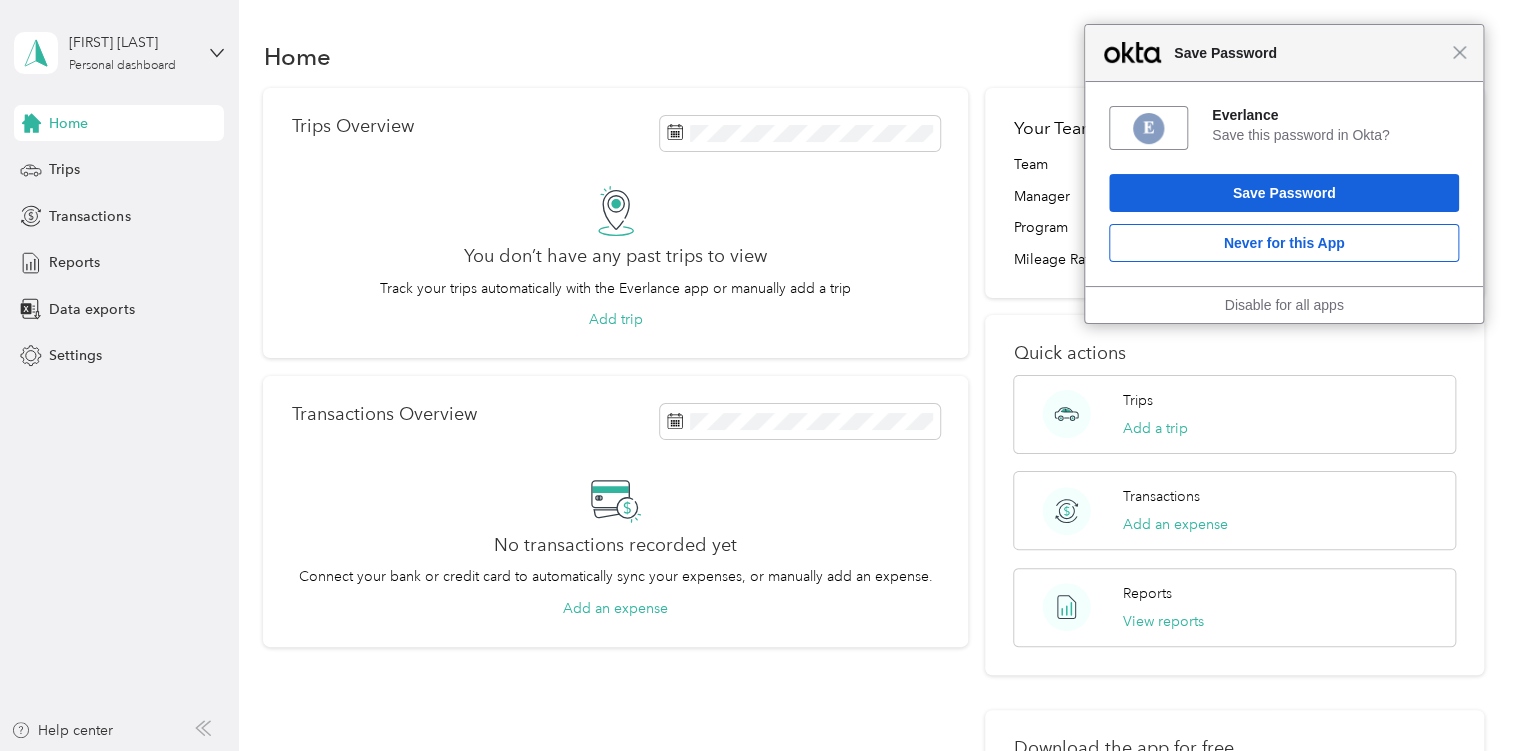drag, startPoint x: 1472, startPoint y: 59, endPoint x: 1457, endPoint y: 64, distance: 15.811388 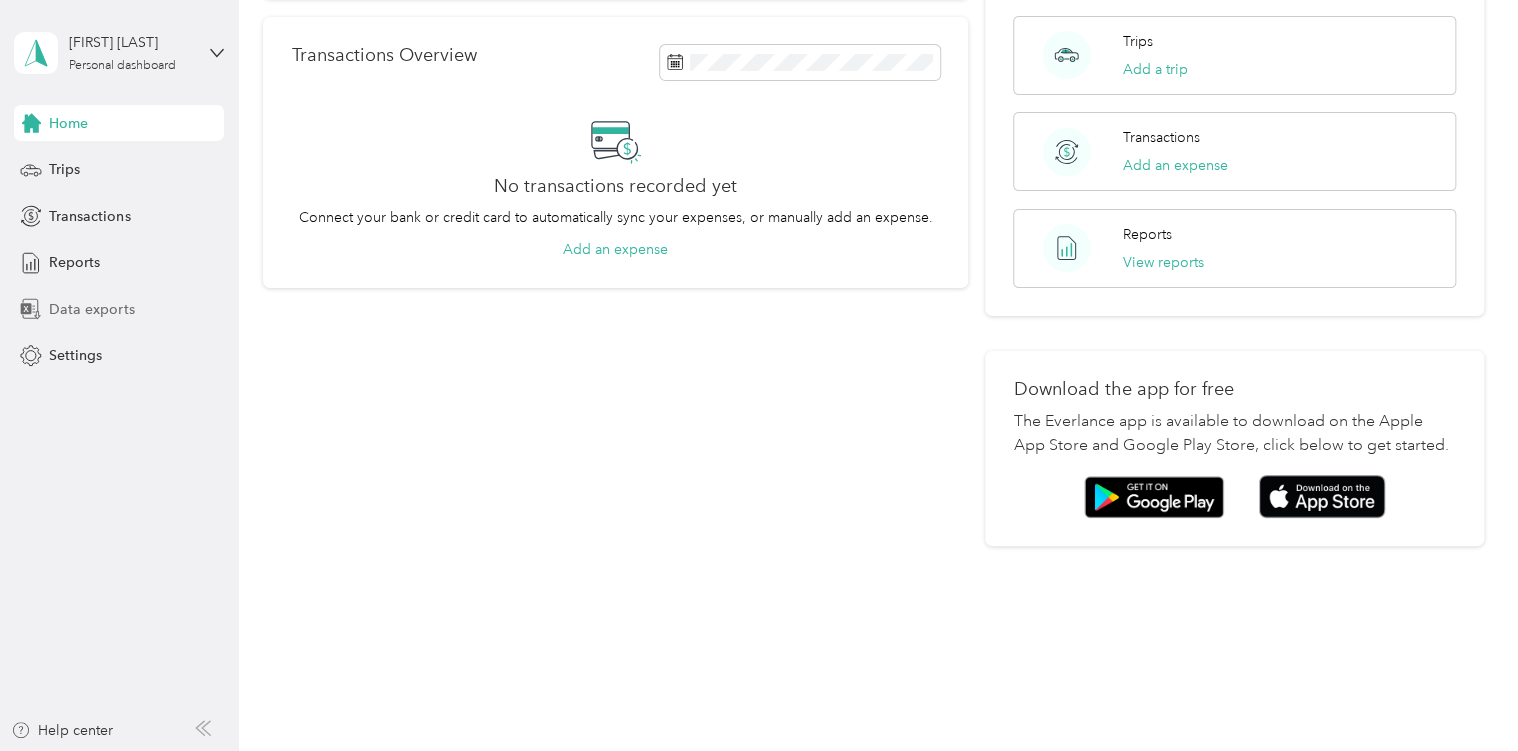 scroll, scrollTop: 59, scrollLeft: 0, axis: vertical 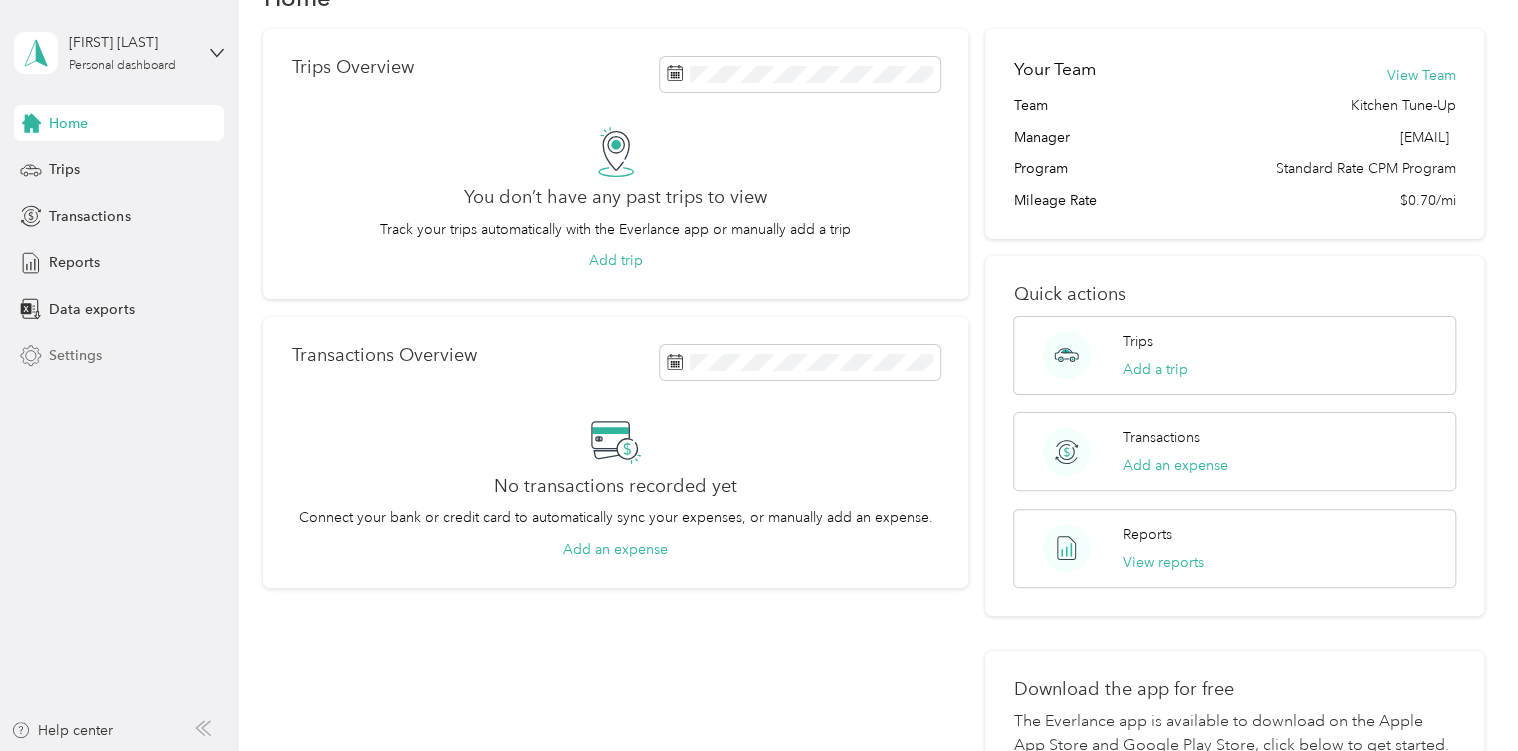 click on "Settings" at bounding box center [119, 356] 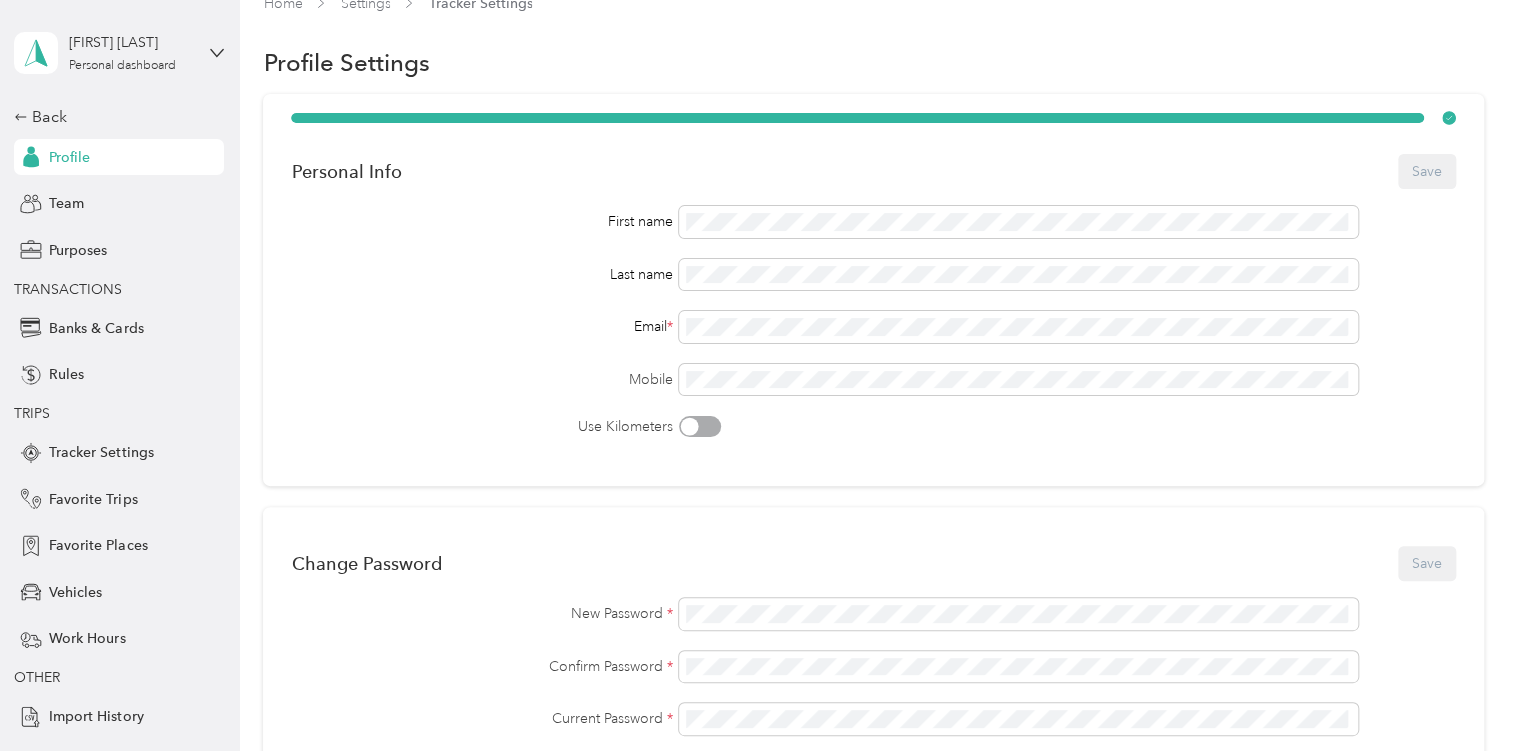 scroll, scrollTop: 0, scrollLeft: 0, axis: both 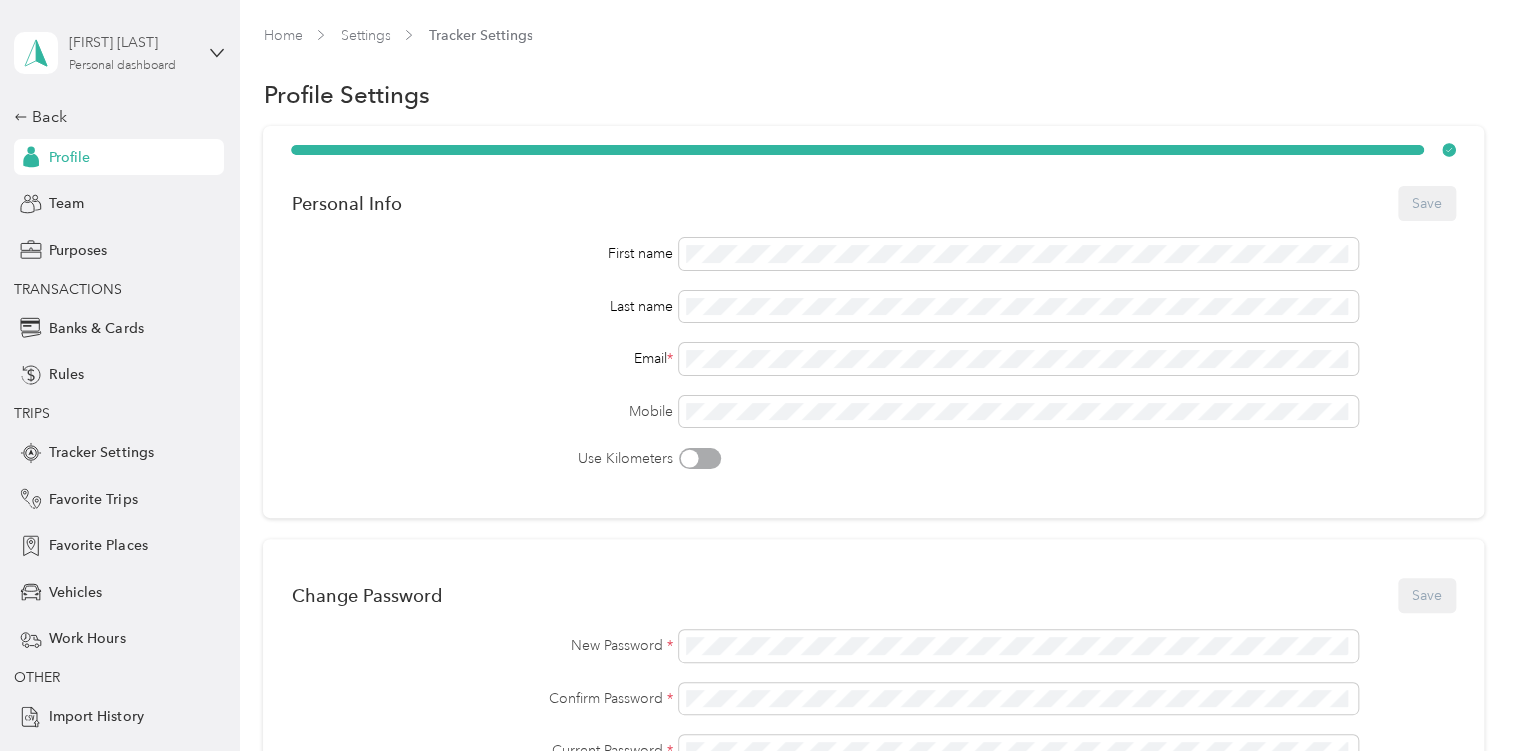 click on "[NAME] [NAME]" at bounding box center (131, 42) 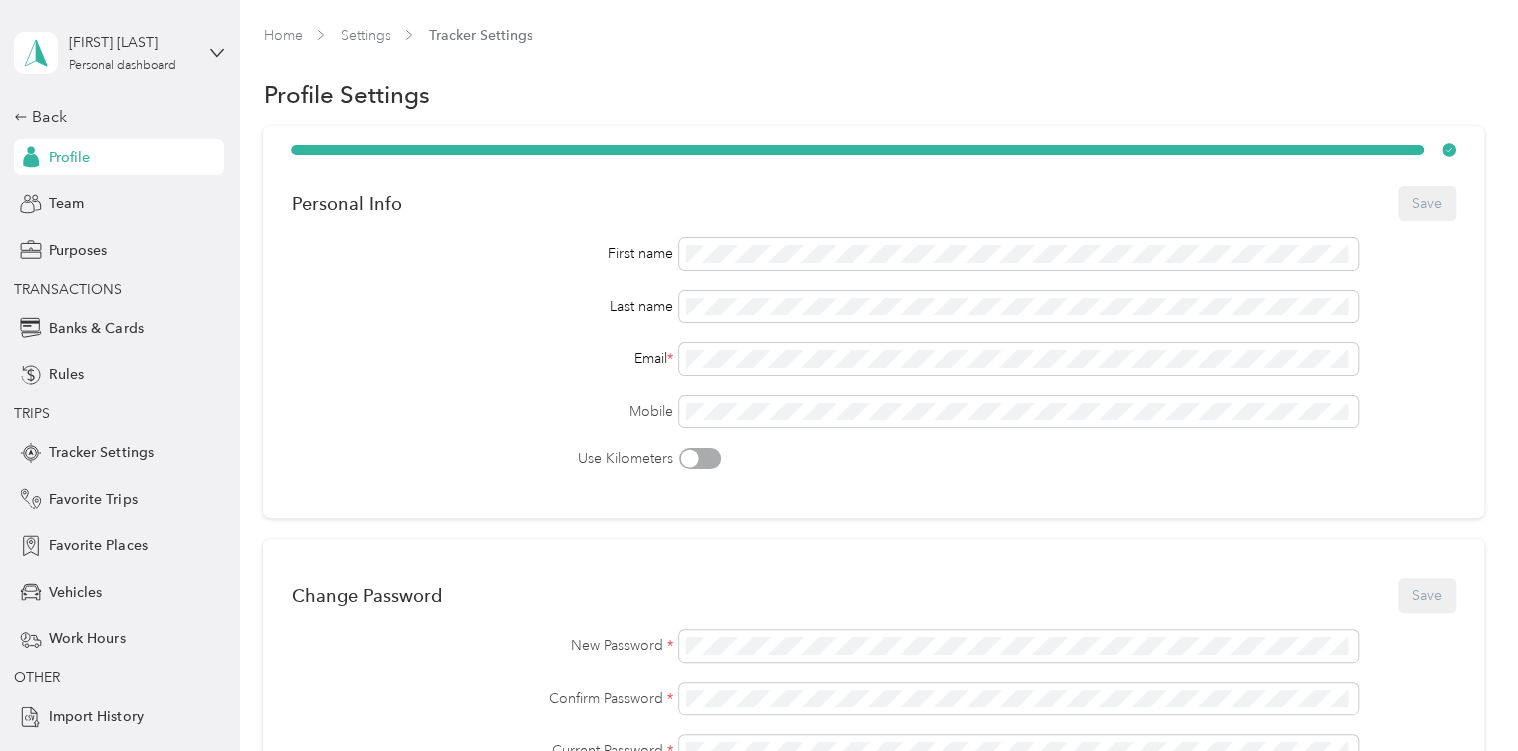 click on "Log out" at bounding box center (62, 163) 